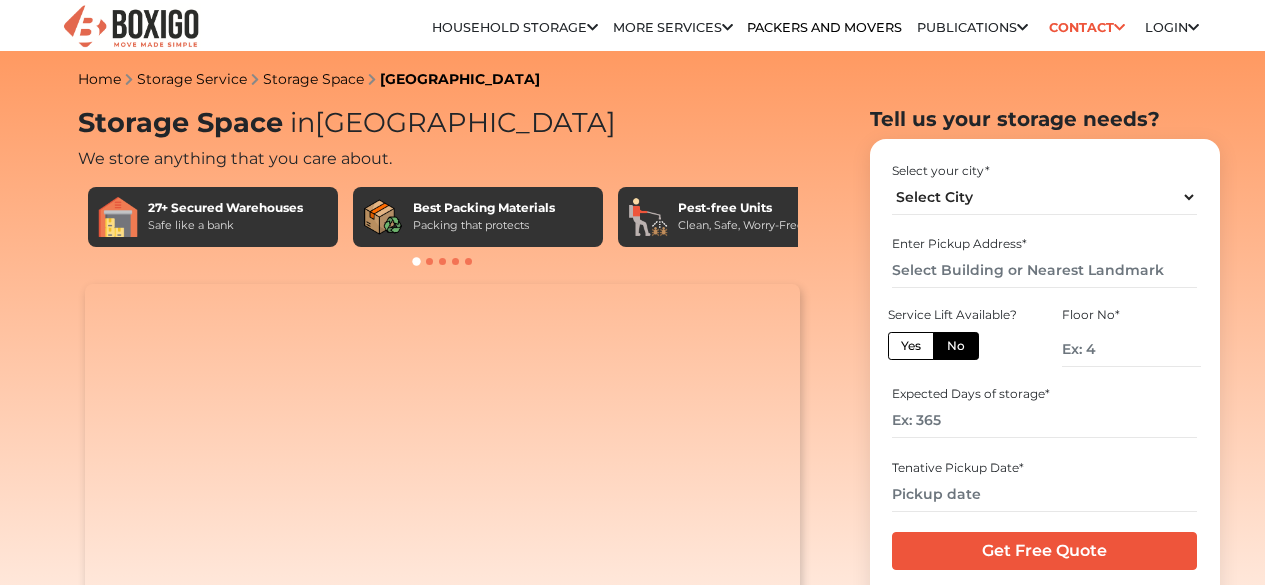 scroll, scrollTop: 0, scrollLeft: 0, axis: both 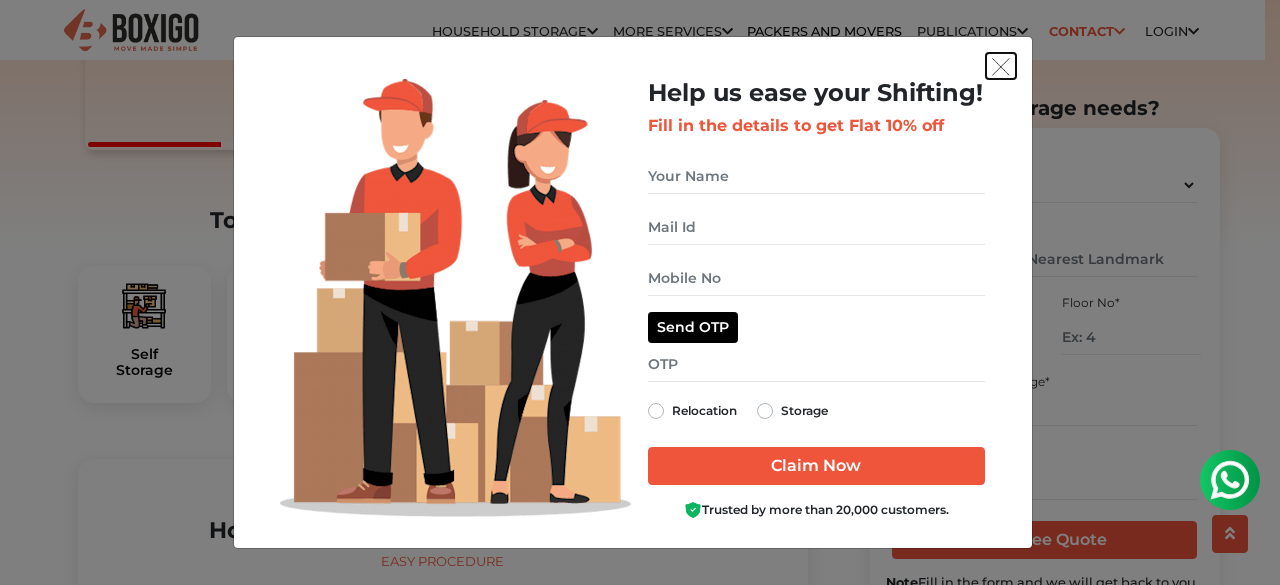 click at bounding box center (1001, 66) 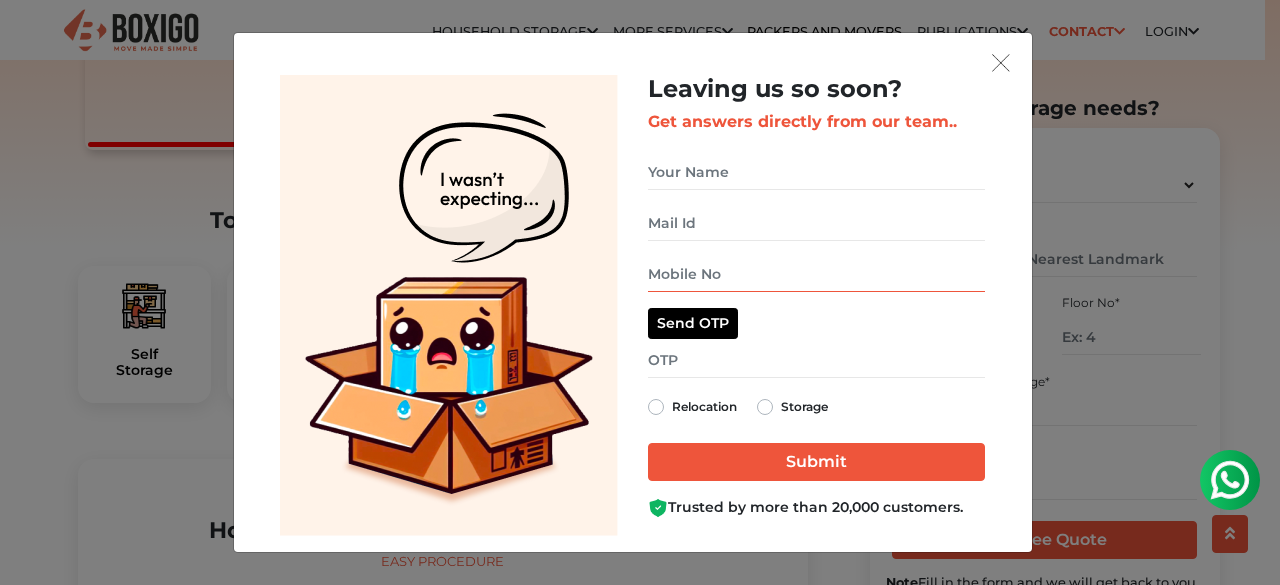 click at bounding box center (816, 274) 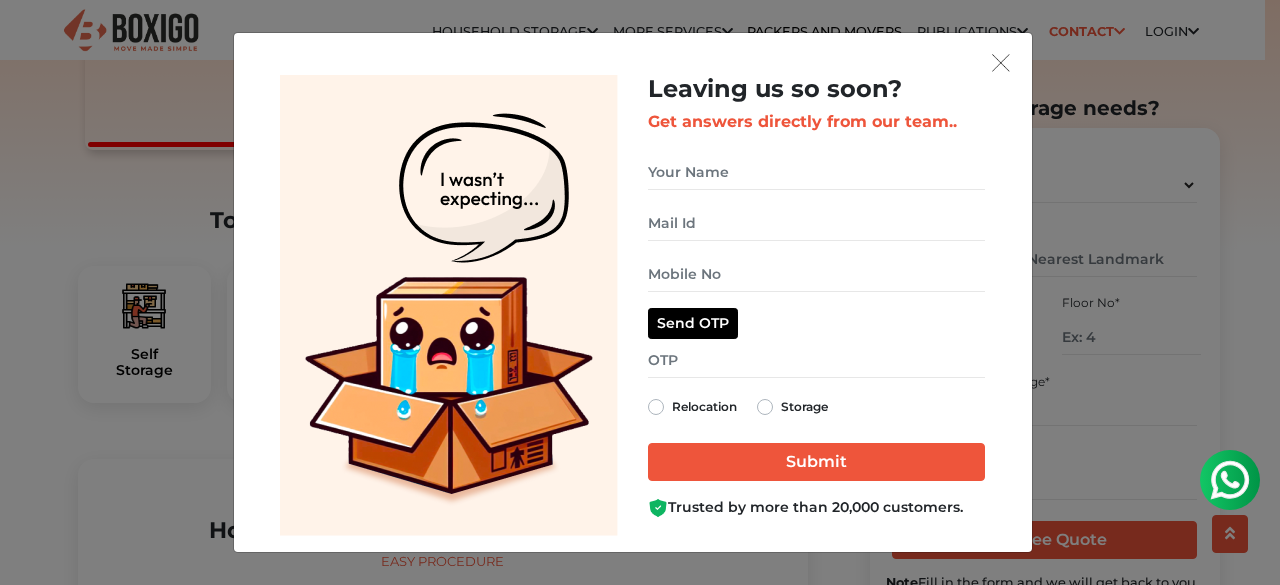 click on "Leaving us so soon?
Get answers directly from our team..
Send OTP
OTP sent!
Relocation" at bounding box center (816, 296) 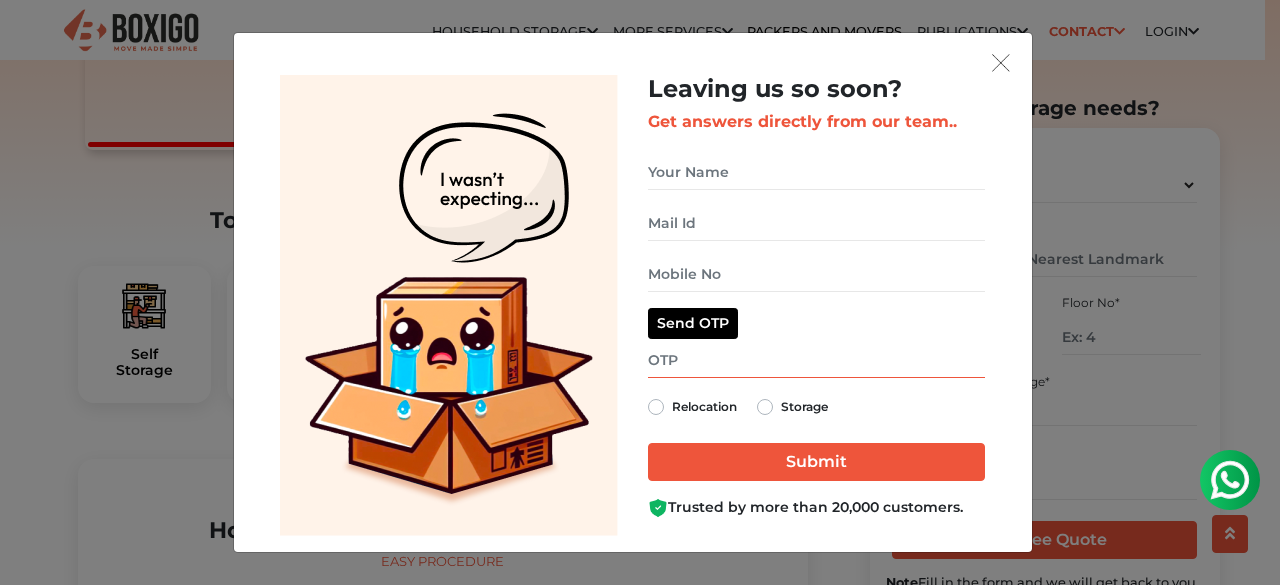 click at bounding box center (816, 360) 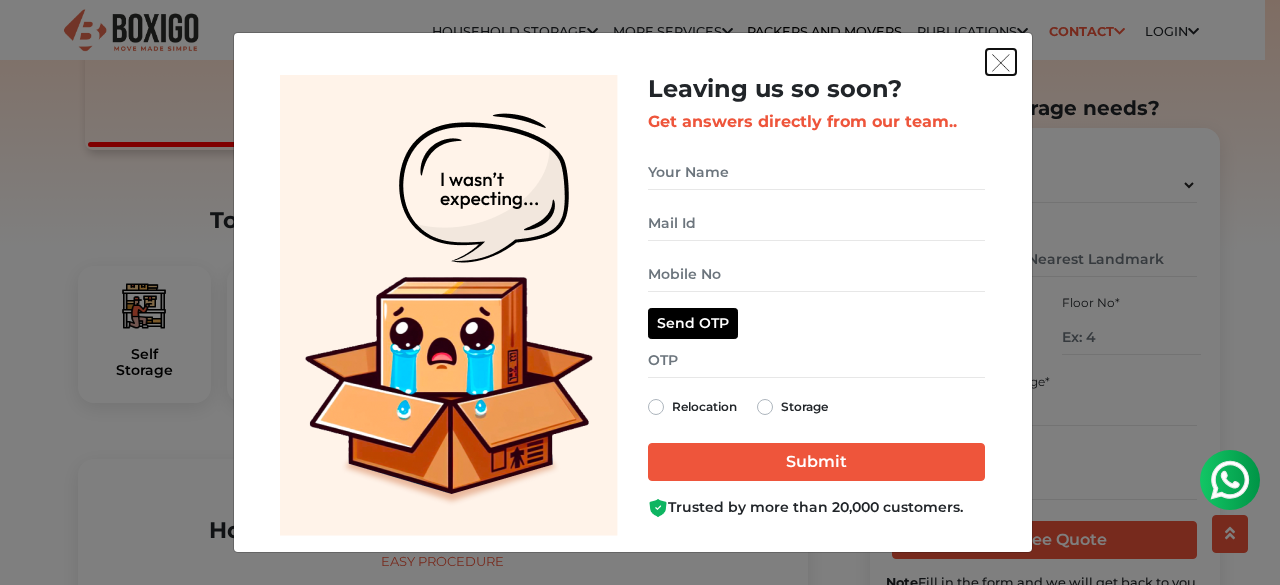 click at bounding box center [1001, 63] 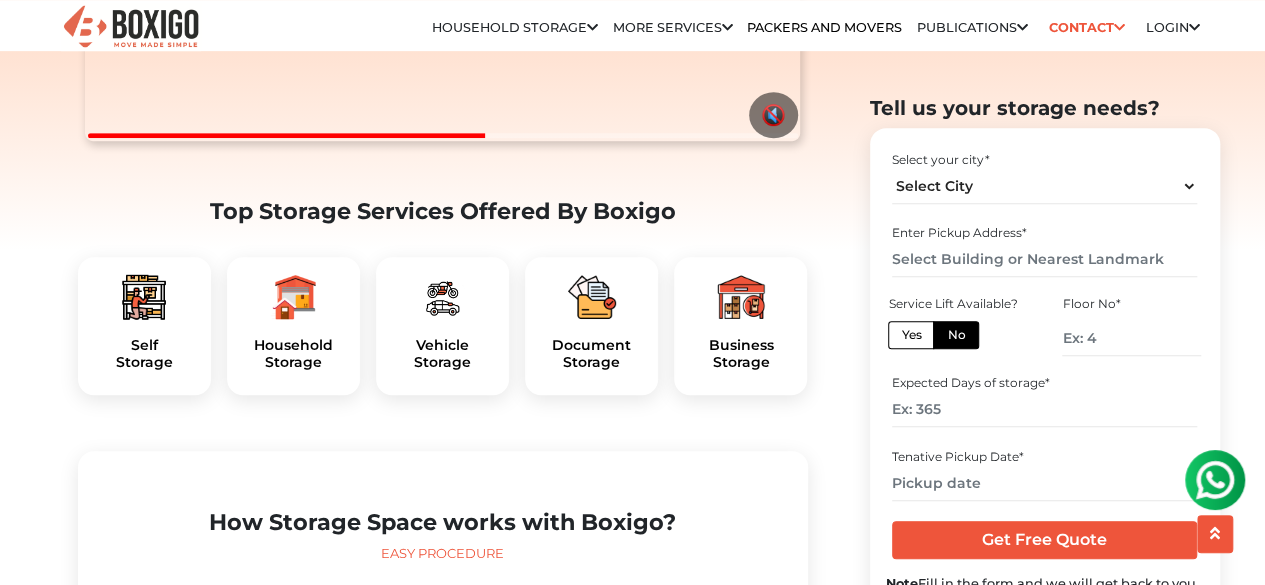 click at bounding box center (293, 297) 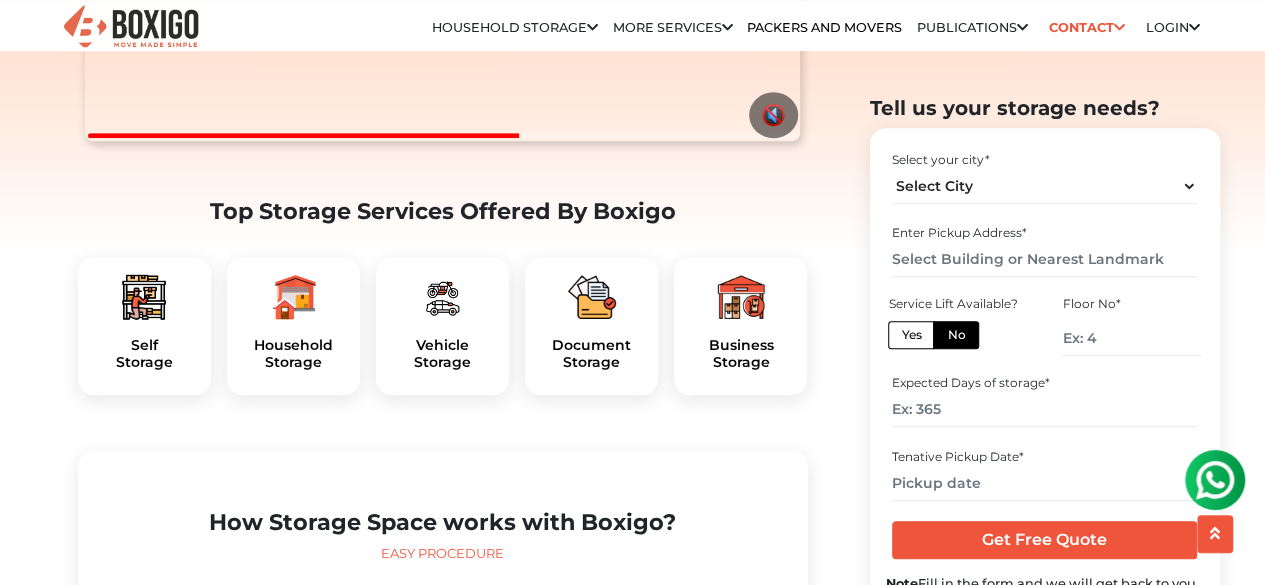 click at bounding box center (740, 297) 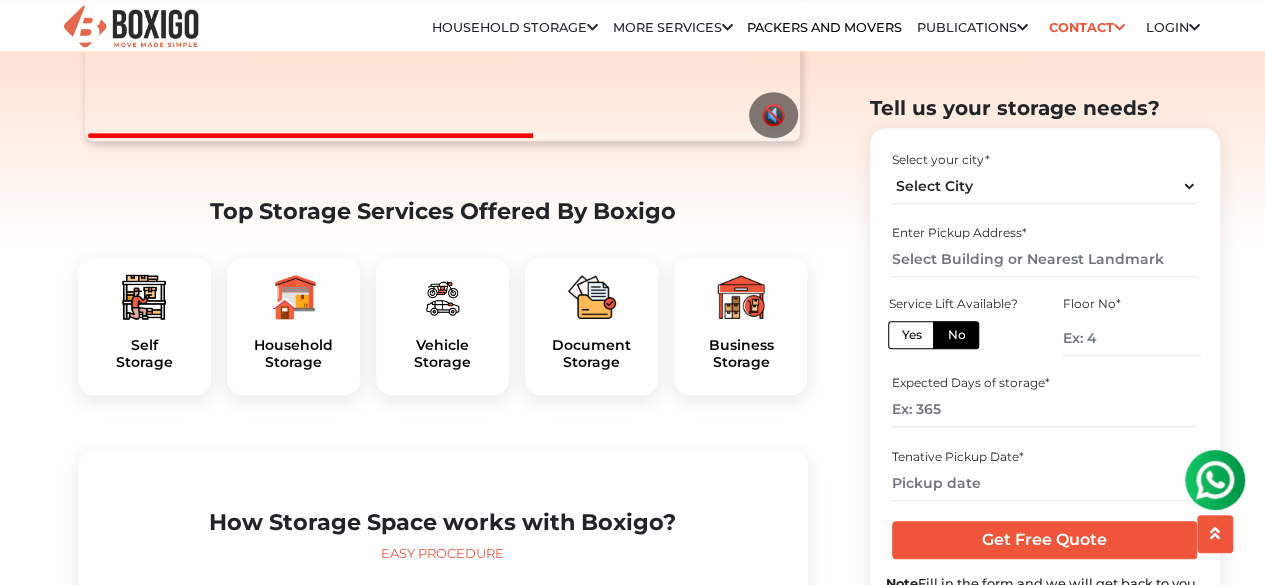 click at bounding box center [741, 297] 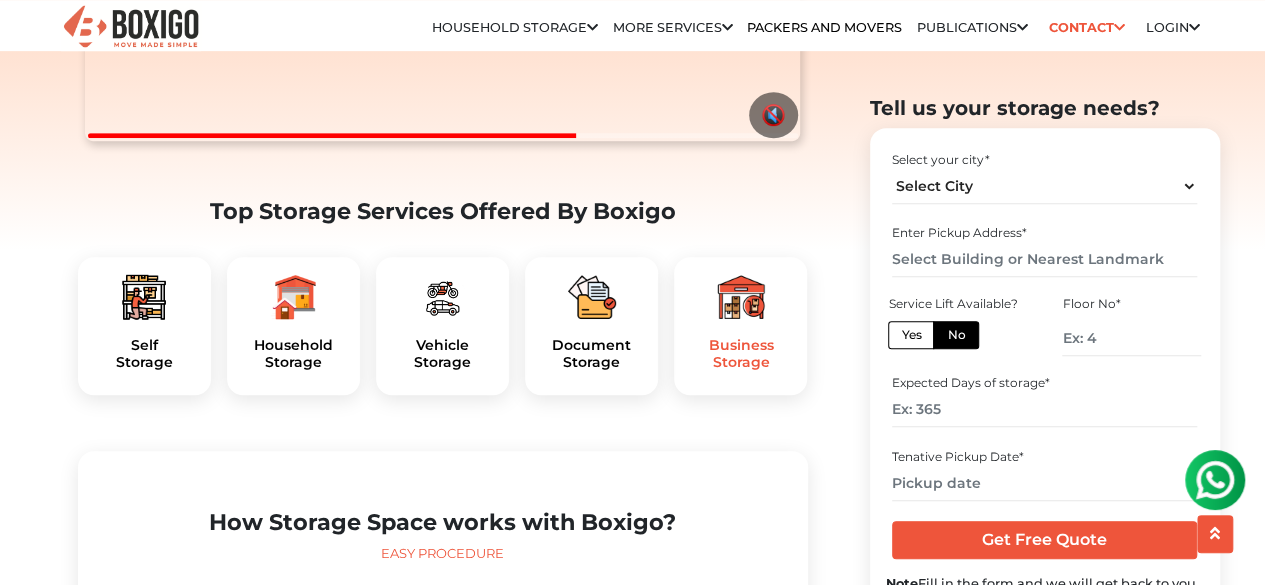 click on "Business  Storage" at bounding box center [740, 354] 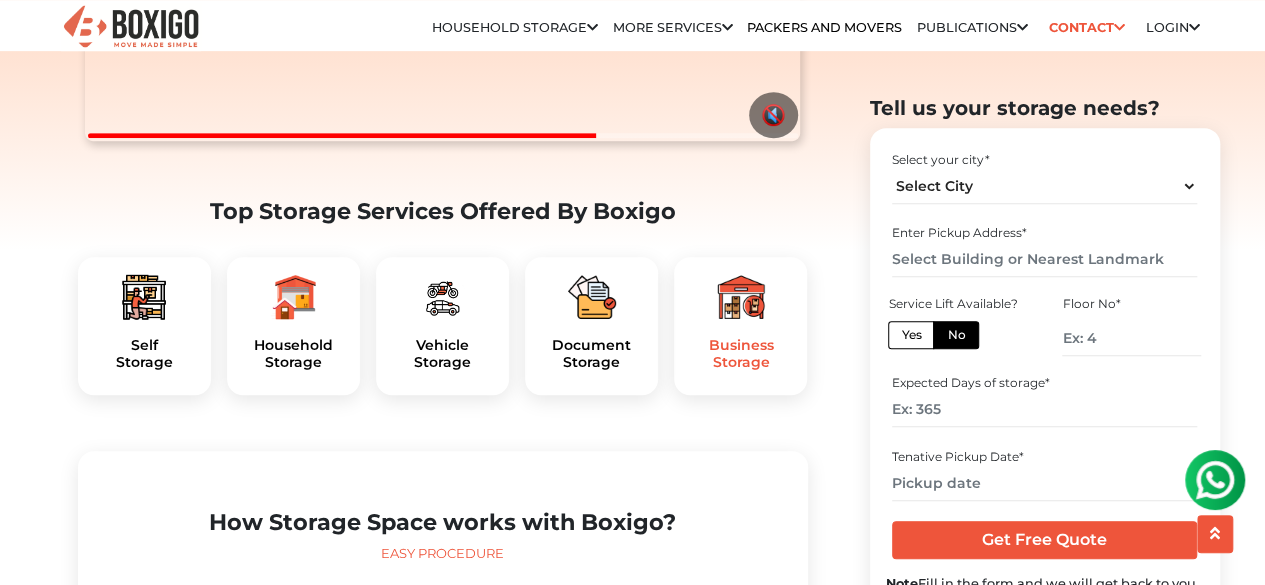 click on "Business  Storage" at bounding box center (740, 354) 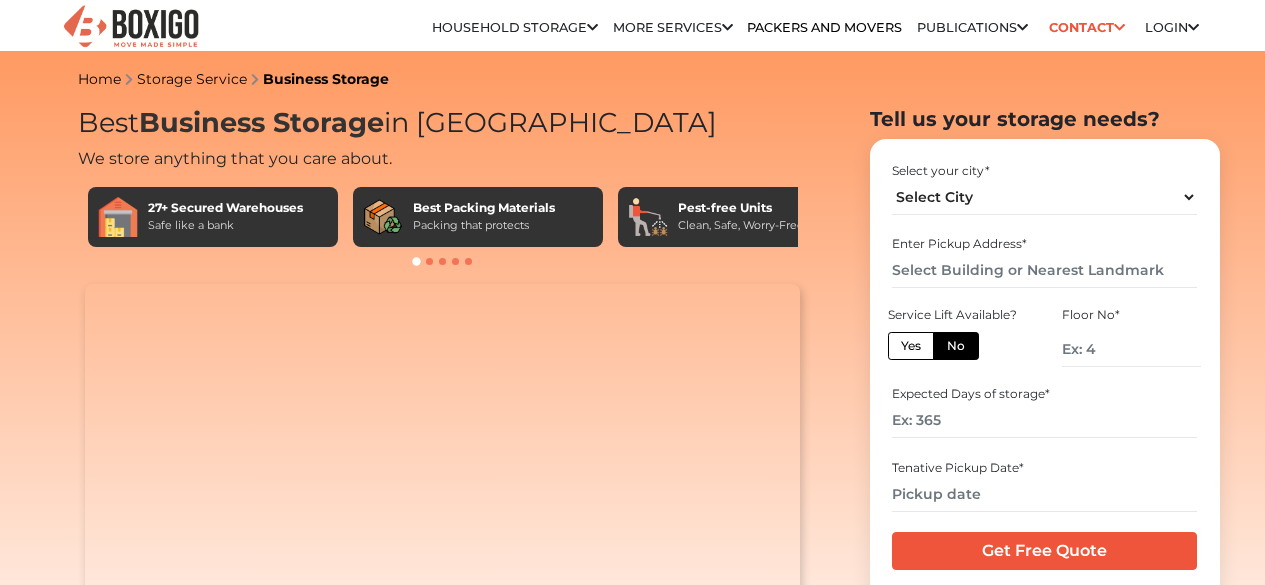 scroll, scrollTop: 95, scrollLeft: 0, axis: vertical 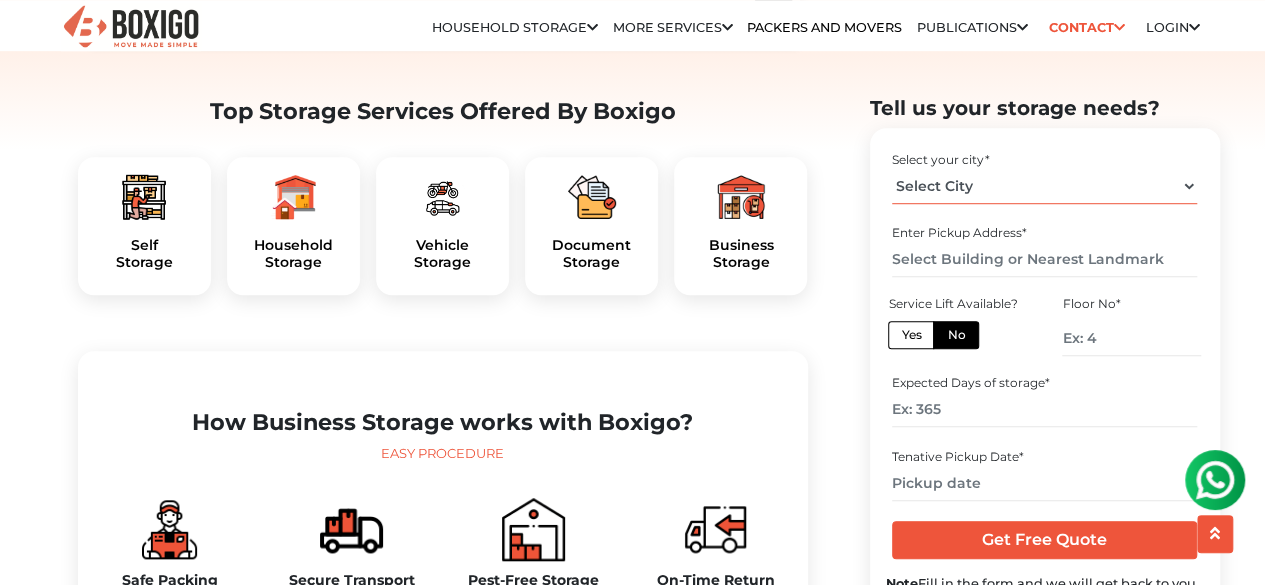 click on "Select City
Bangalore
Bengaluru
Bhopal
Bhubaneswar
Chennai
Coimbatore
Cuttack
Delhi Gulbarga Gurugram Guwahati Kochi" at bounding box center (1044, 185) 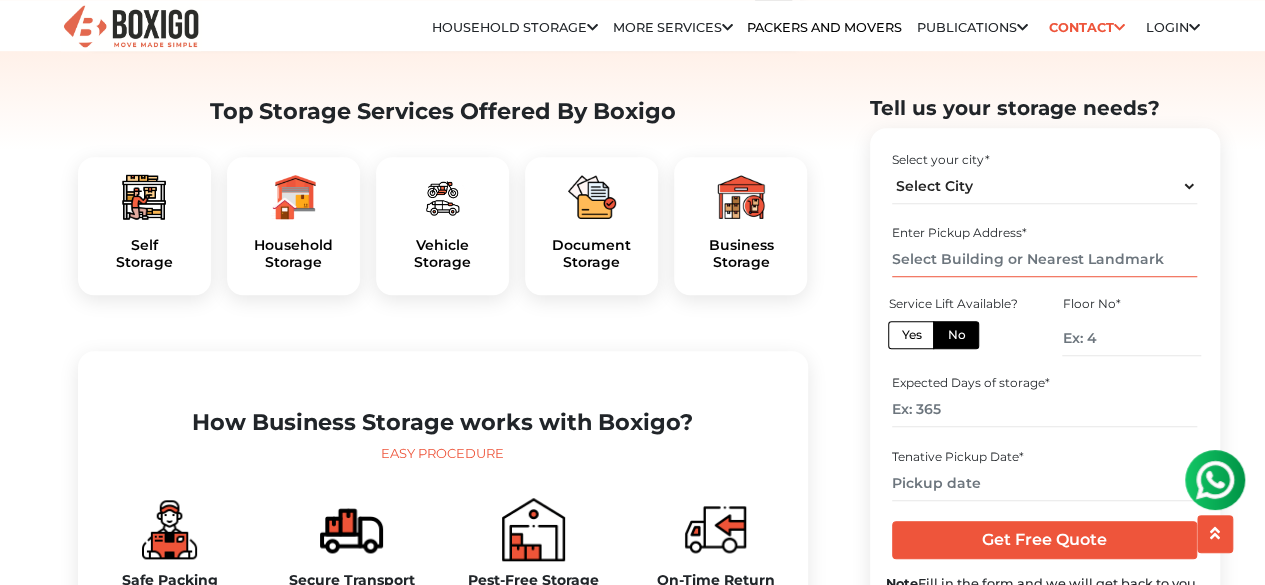 click at bounding box center [1044, 259] 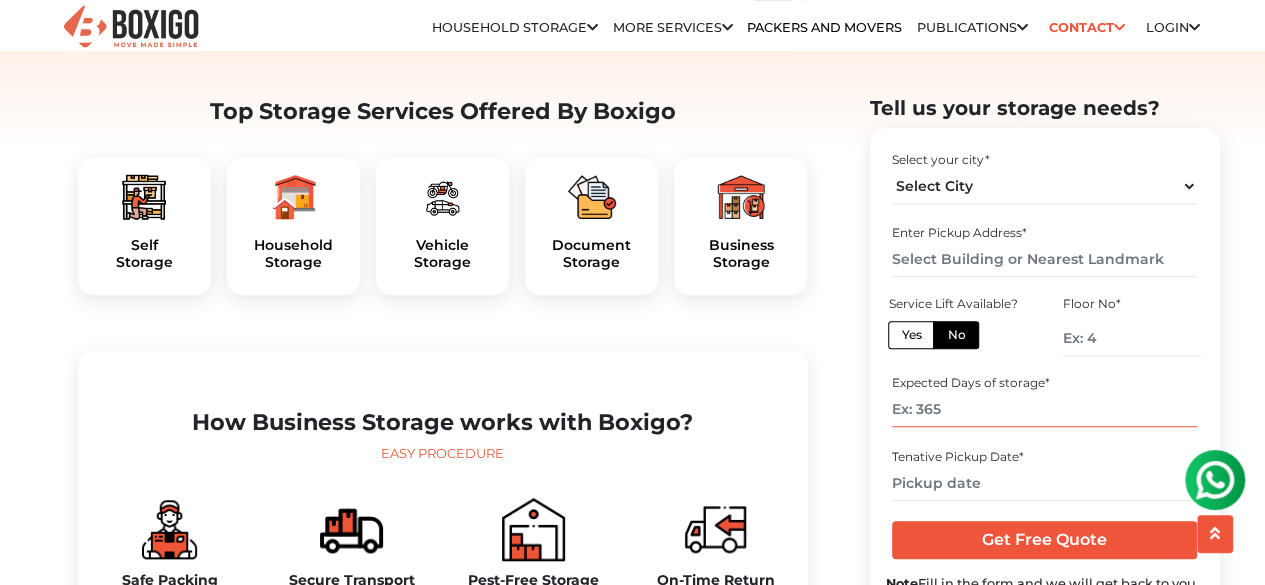 click at bounding box center [1044, 409] 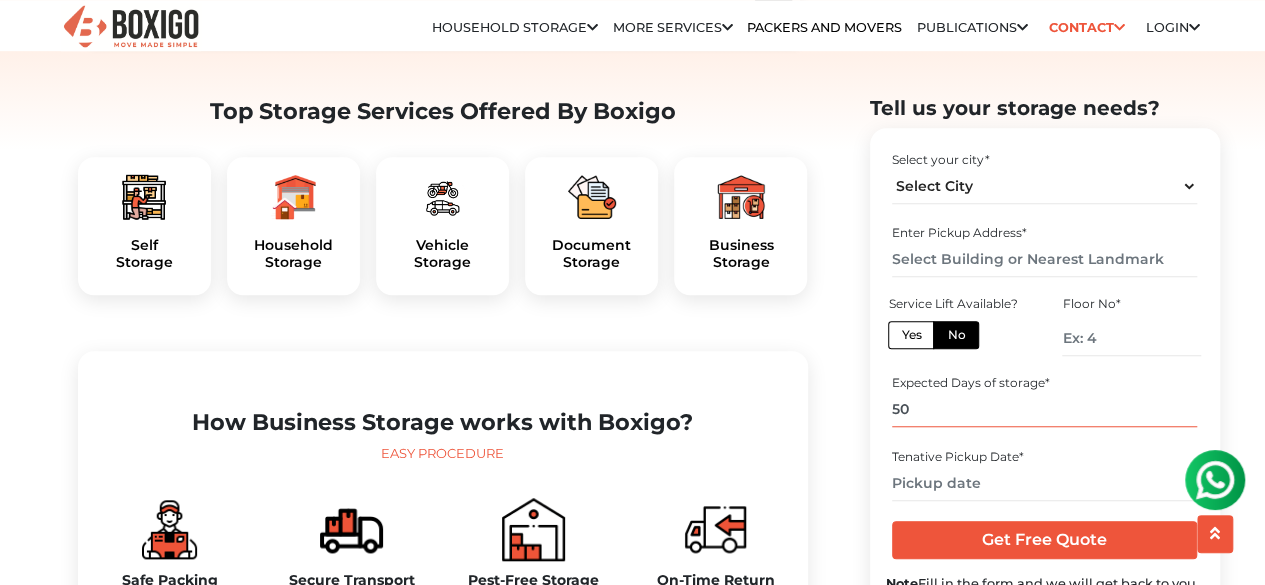type on "50" 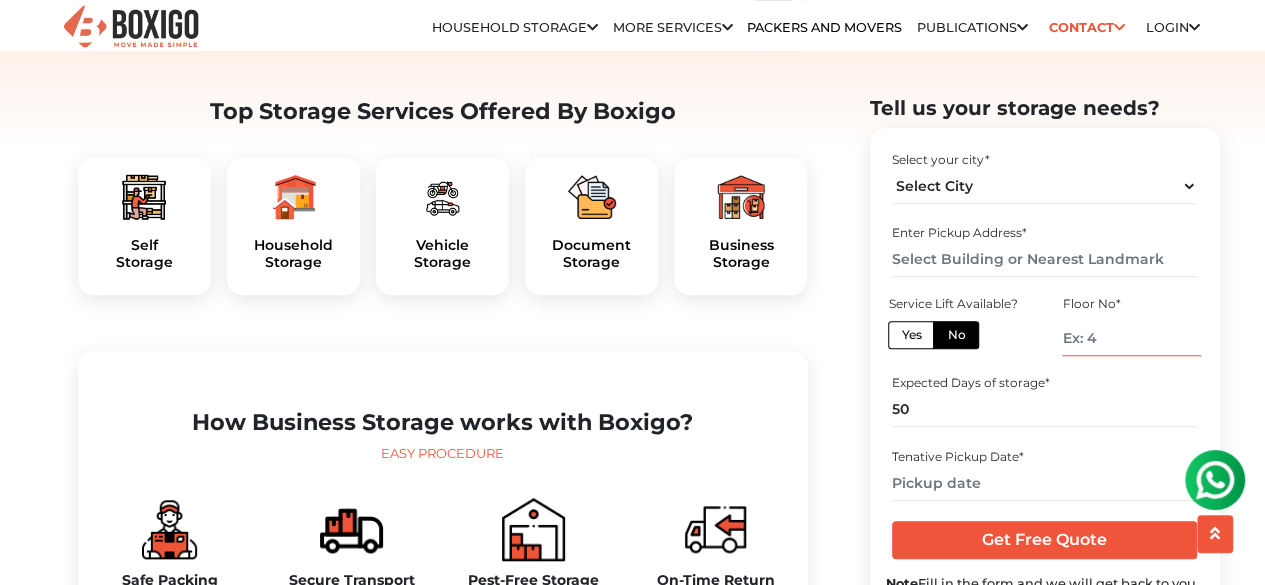 click at bounding box center [1131, 337] 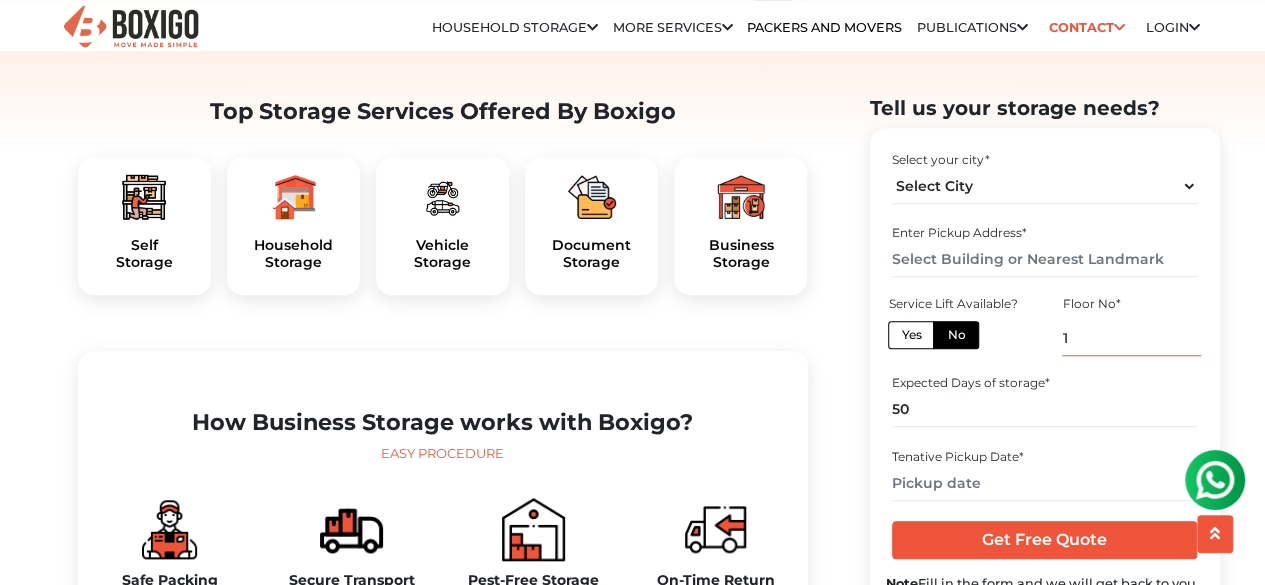 click on "1" at bounding box center [1131, 337] 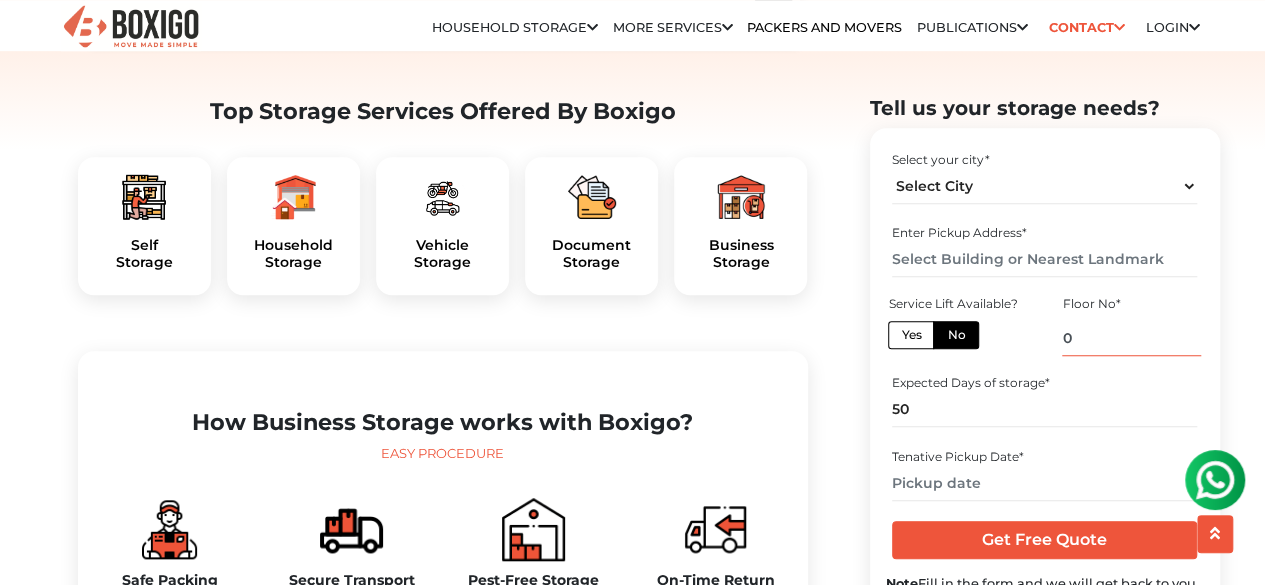 type on "0" 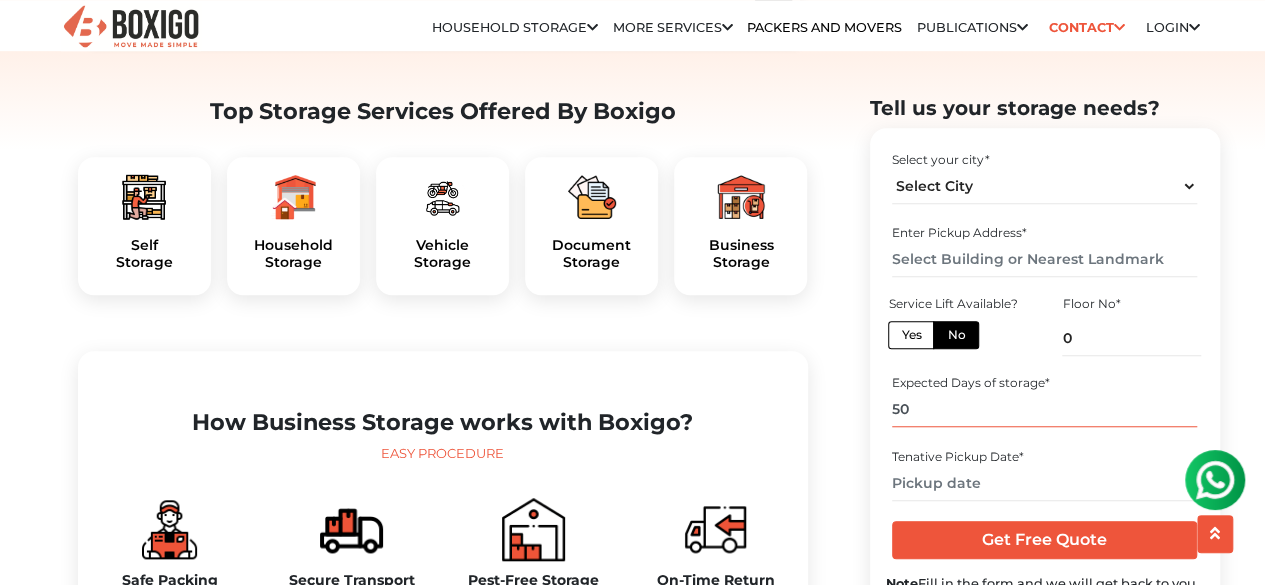 click on "50" at bounding box center (1044, 409) 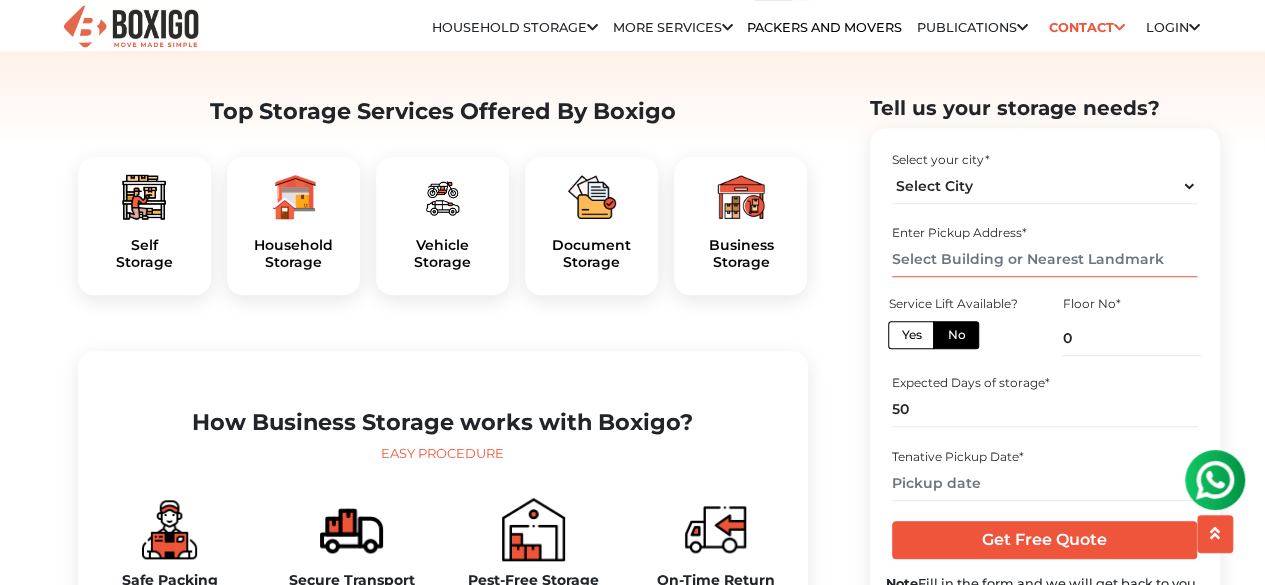 click at bounding box center [1044, 259] 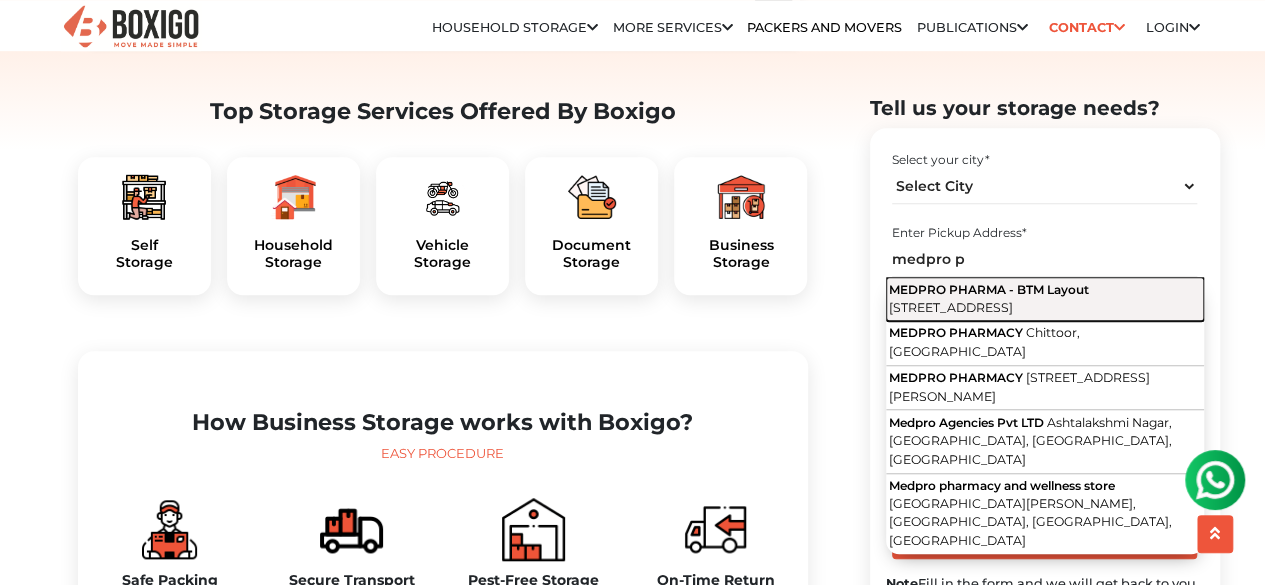 click on "10th Cross Road, EWS Colony, BTM 2nd Stage, BTM Layout, Bengaluru, Karnataka" at bounding box center (951, 306) 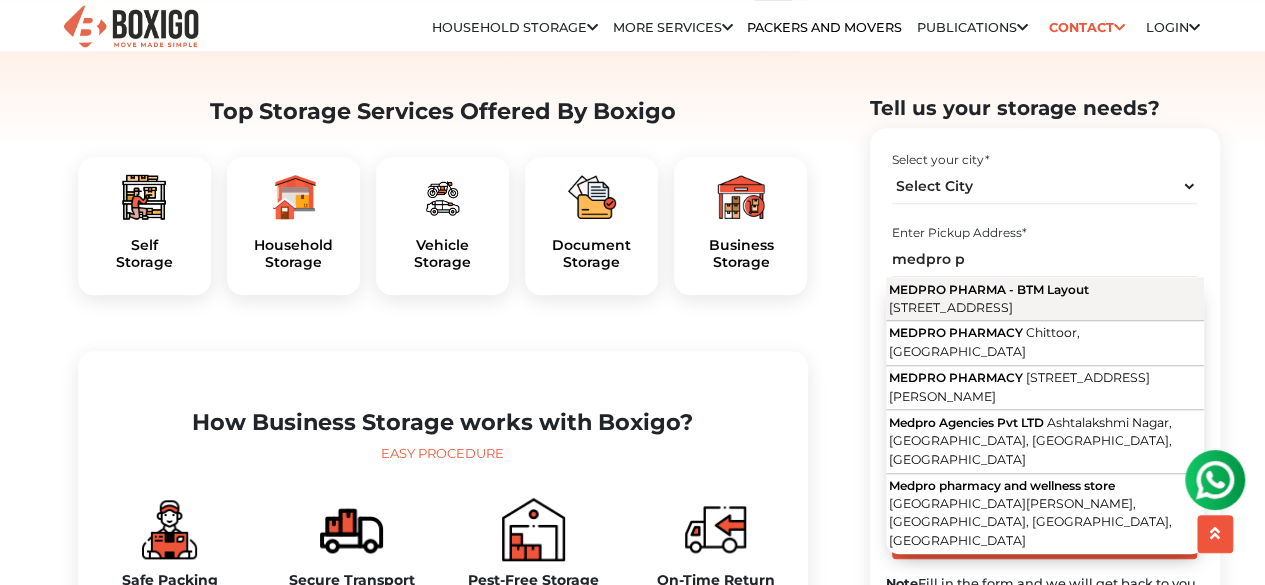 type on "MEDPRO PHARMA - BTM Layout, [STREET_ADDRESS]" 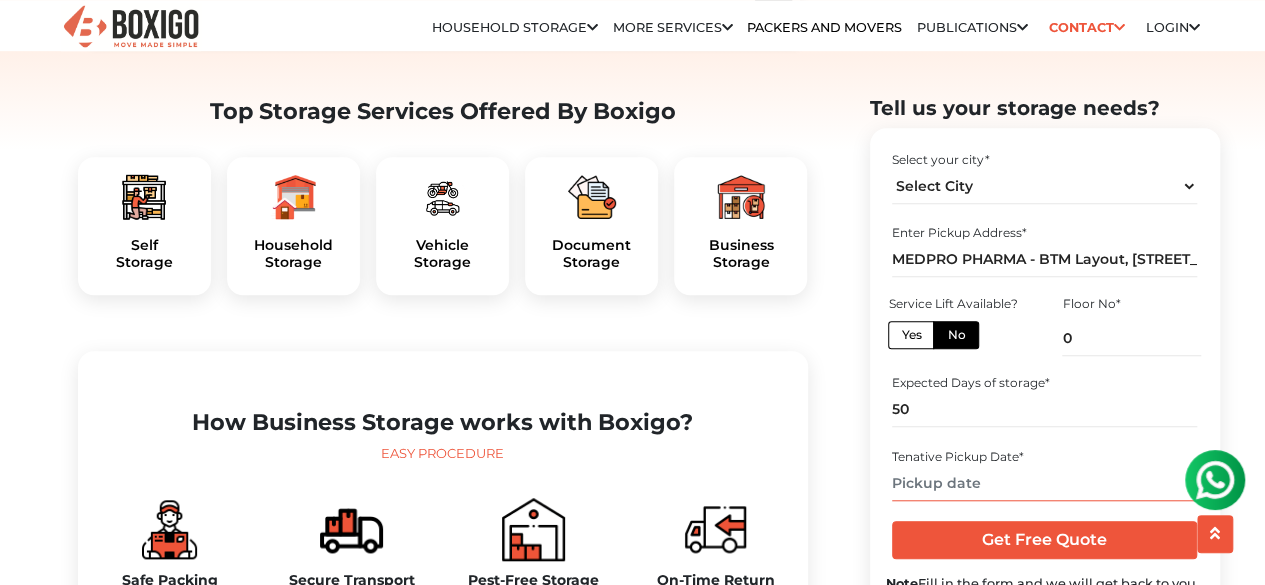 click at bounding box center [1044, 482] 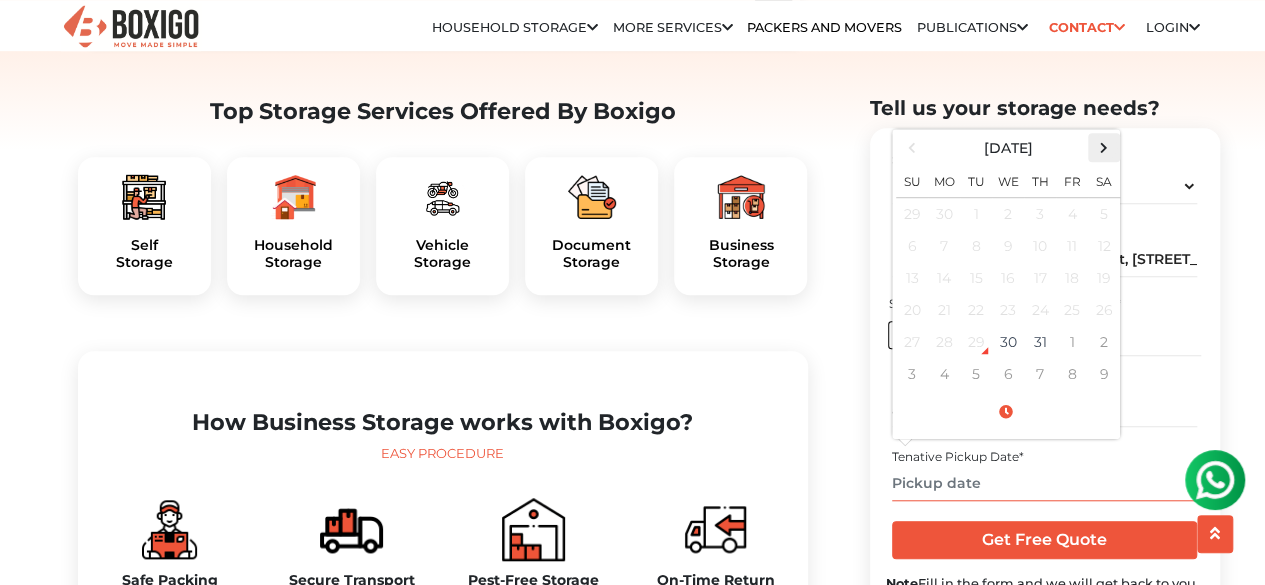 click at bounding box center (1103, 147) 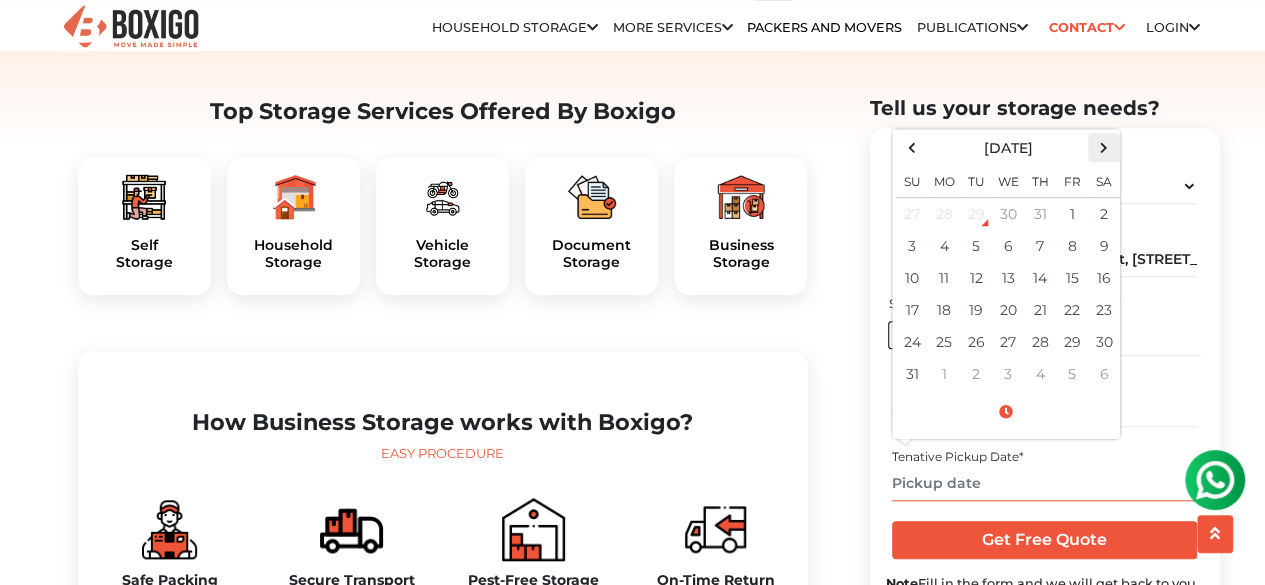 click at bounding box center (1103, 147) 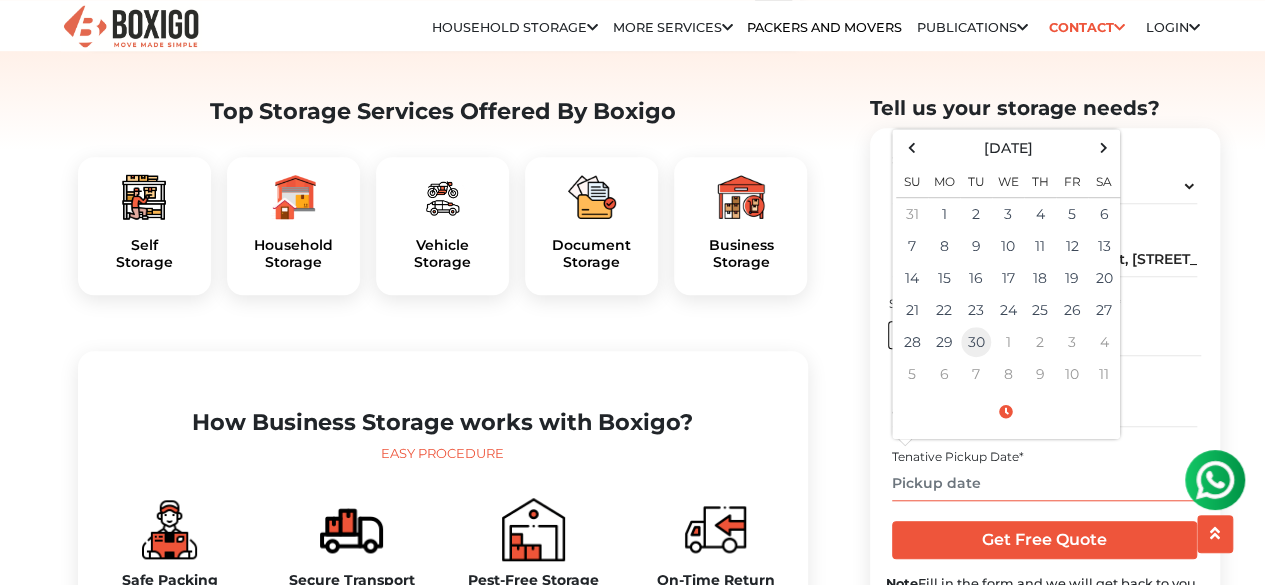 click on "30" at bounding box center [976, 342] 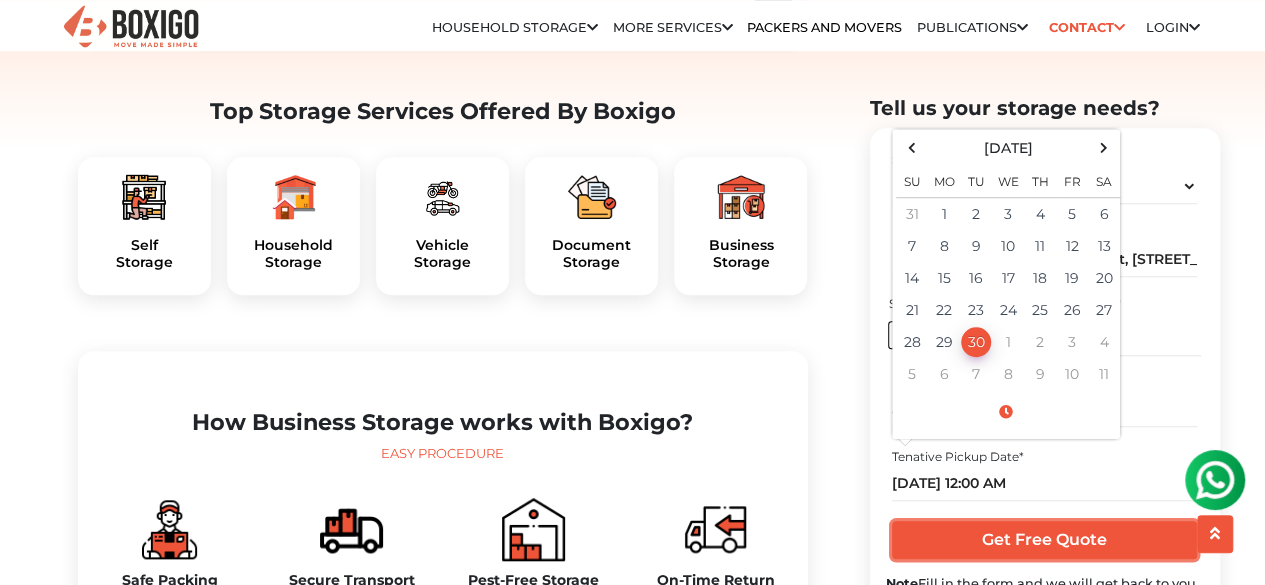 click on "Get Free Quote" at bounding box center [1044, 540] 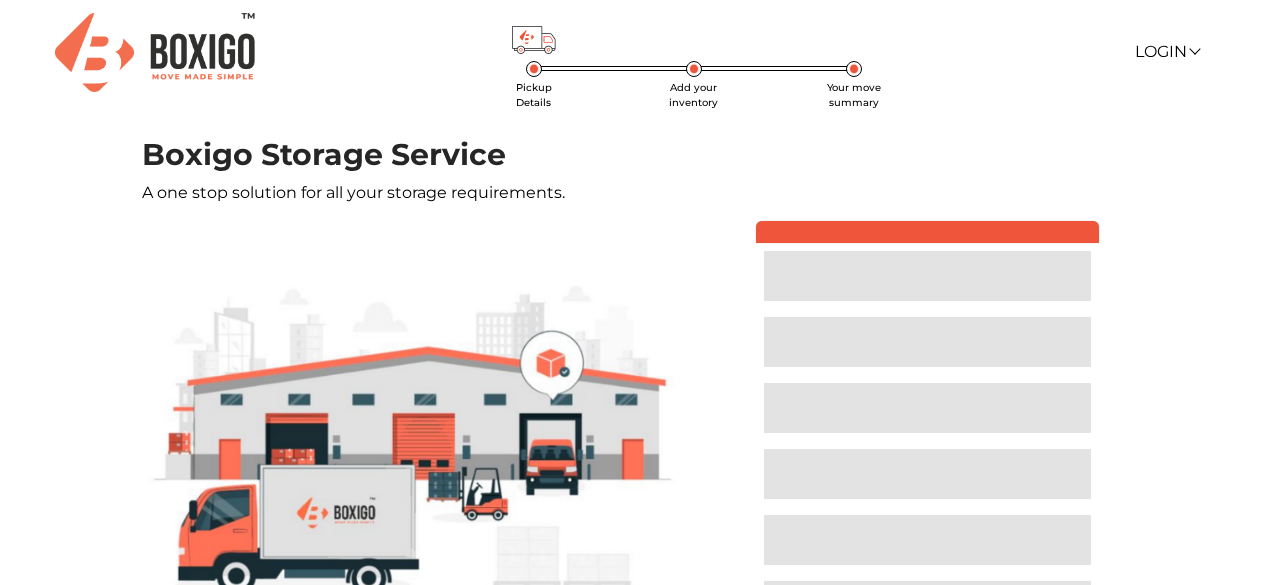 scroll, scrollTop: 54, scrollLeft: 0, axis: vertical 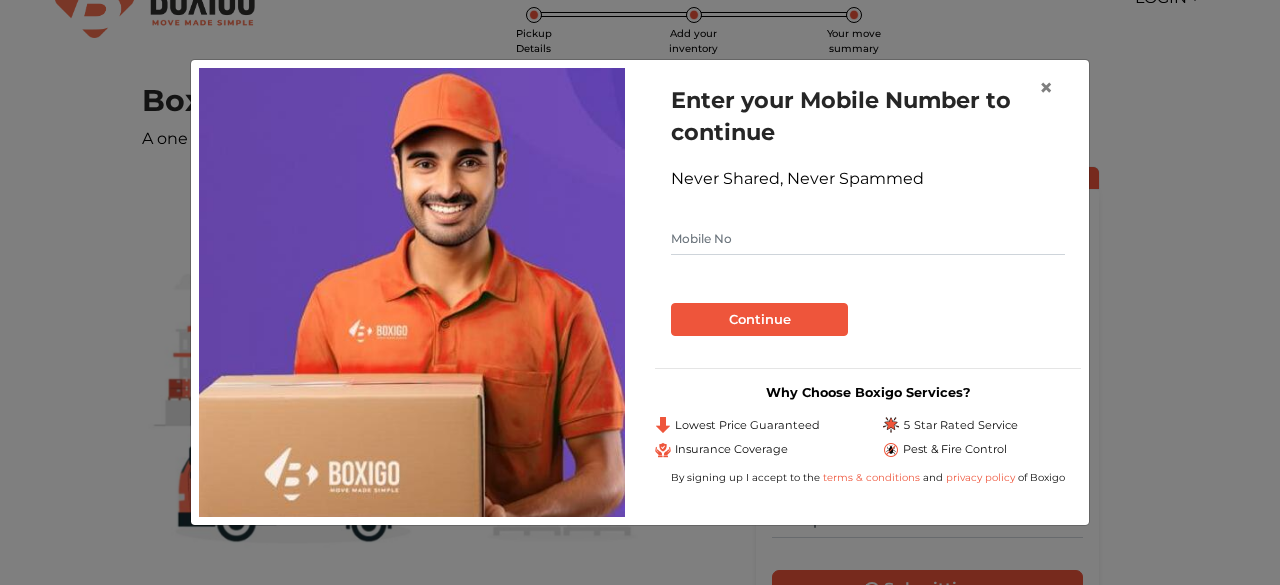 click at bounding box center [868, 239] 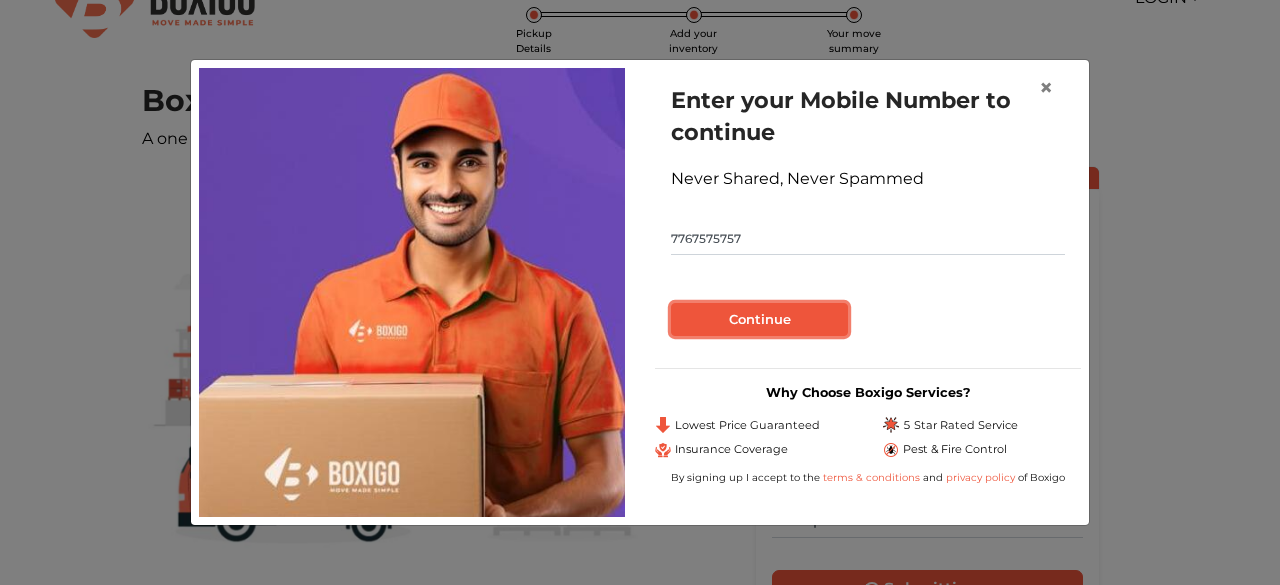 click on "Continue" at bounding box center (759, 320) 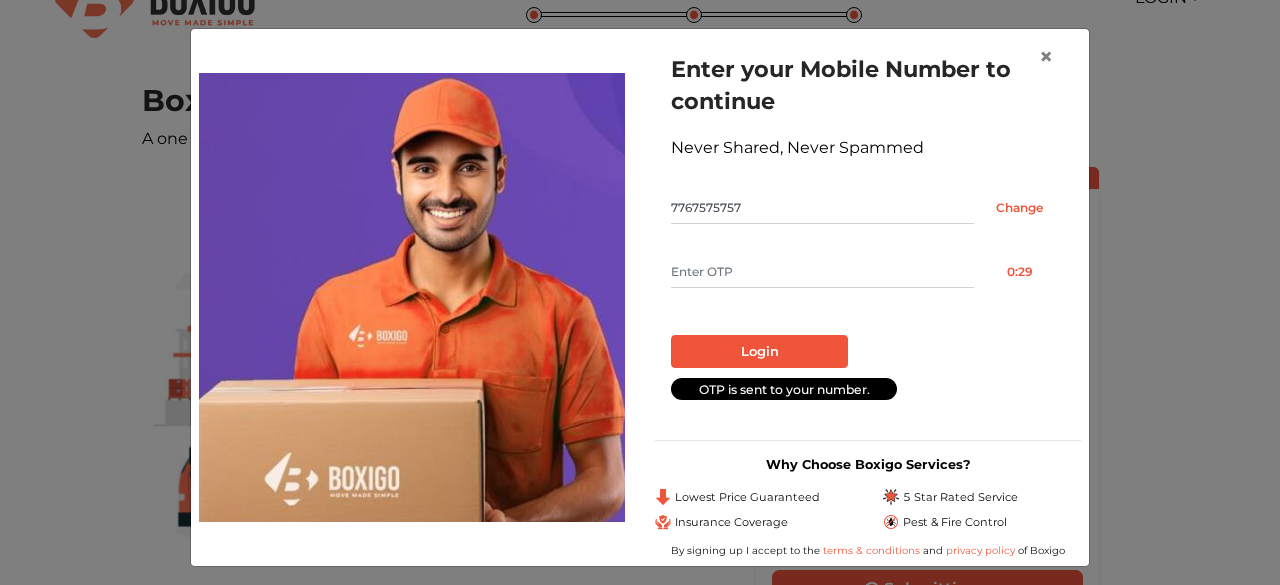 click on "7767575757" at bounding box center (822, 208) 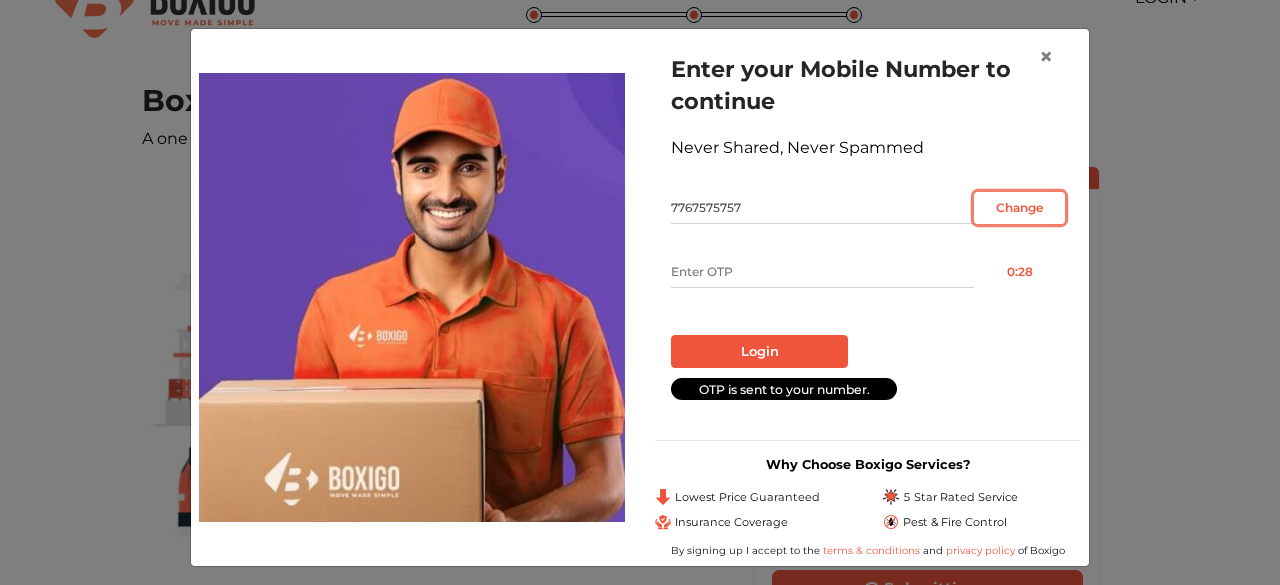 click on "Change" at bounding box center [1019, 208] 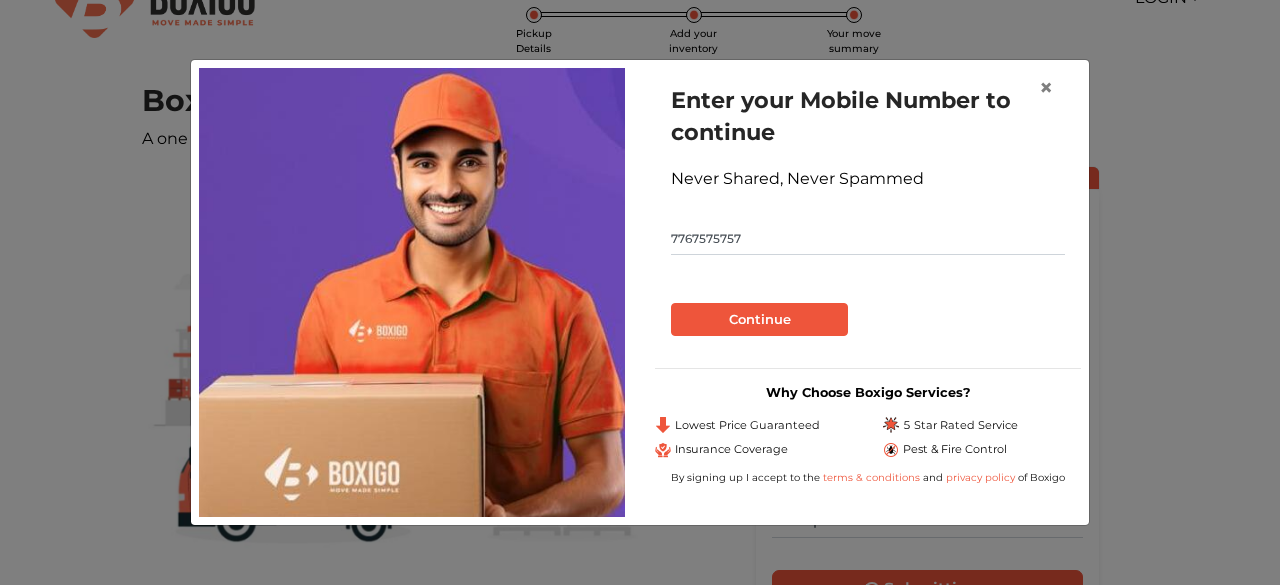 click on "7767575757" at bounding box center [868, 239] 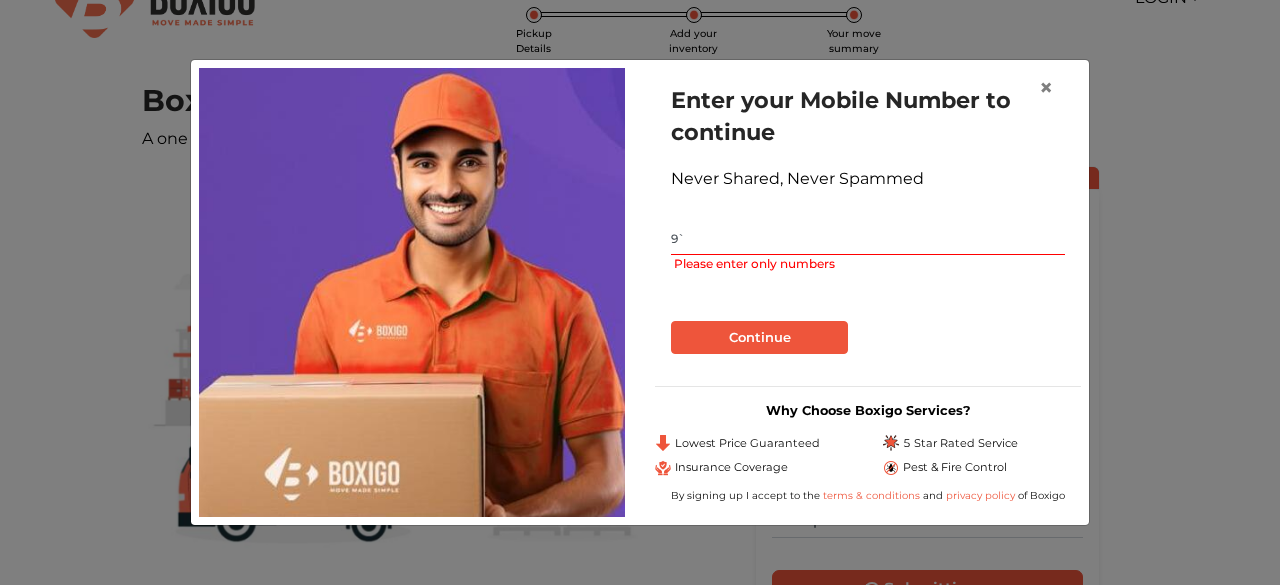 type on "9" 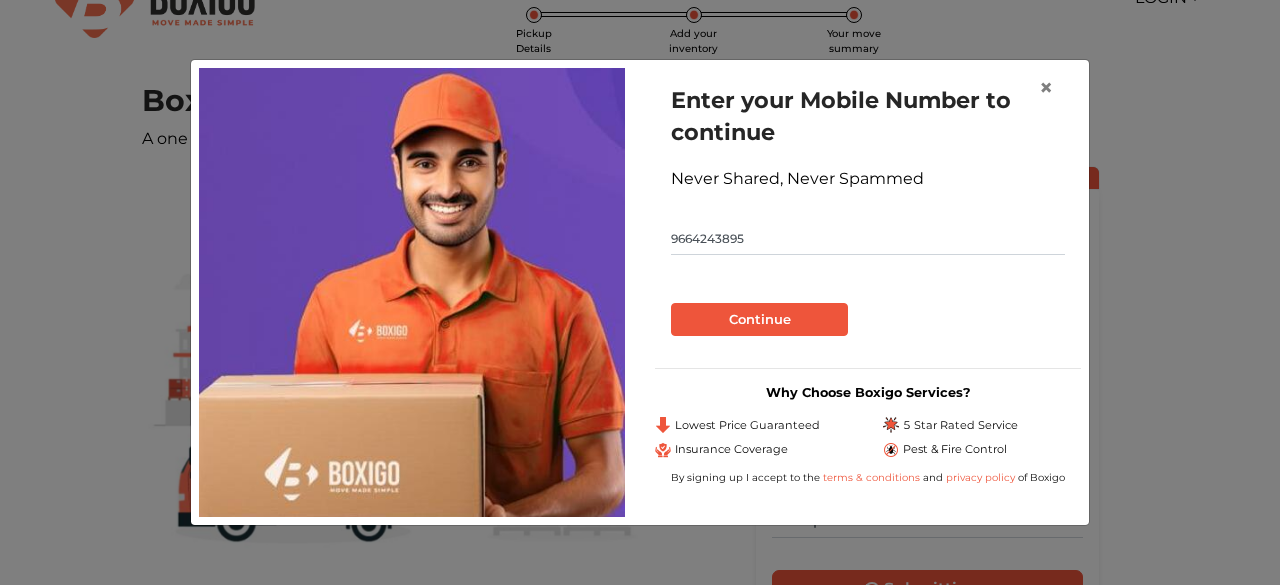 type on "9664243895" 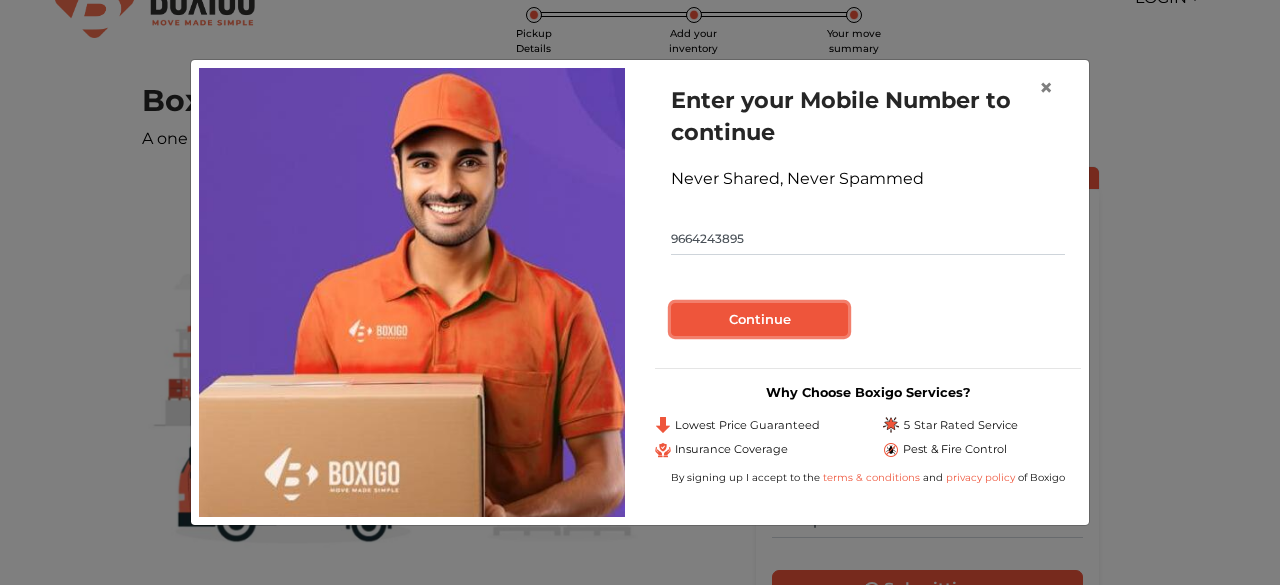 click on "Continue" at bounding box center (759, 320) 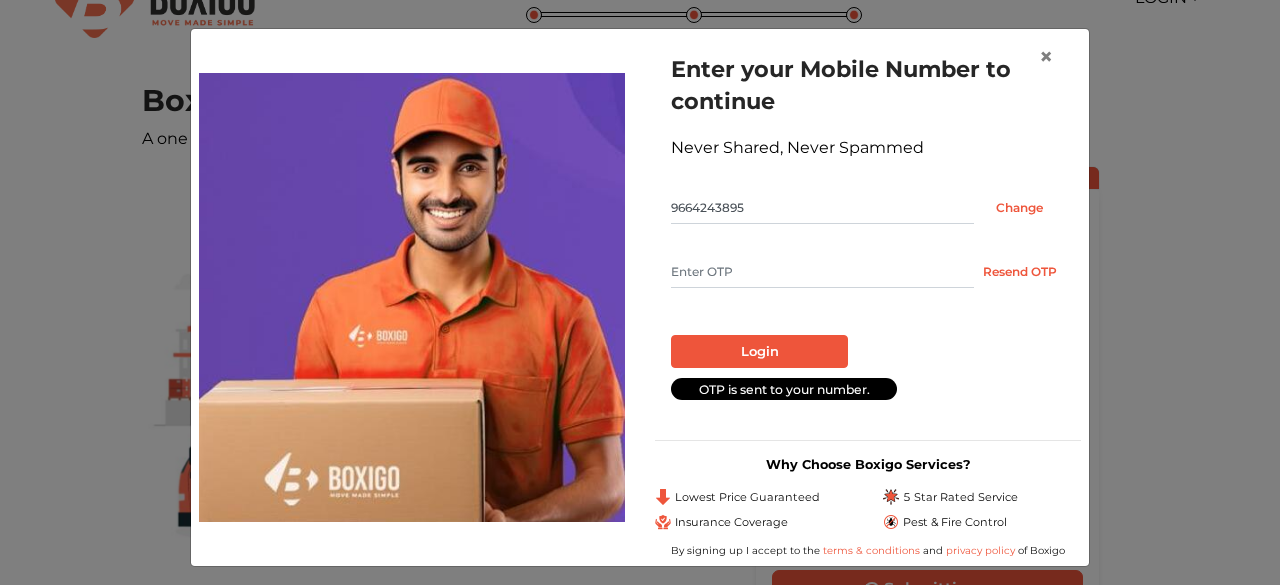click at bounding box center (822, 272) 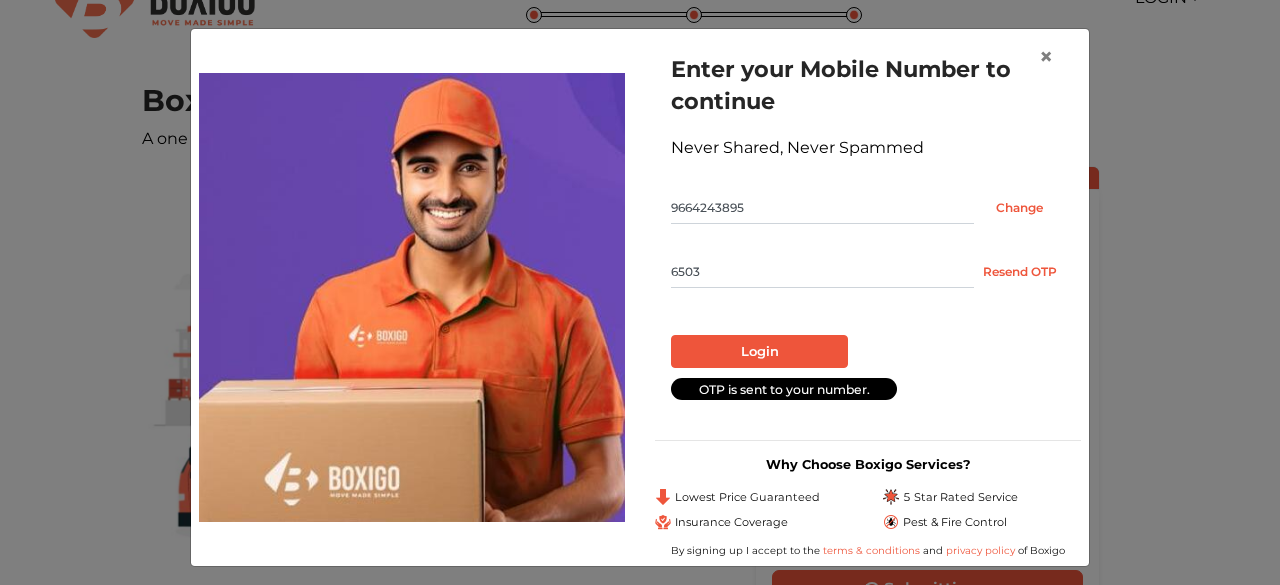type on "6503" 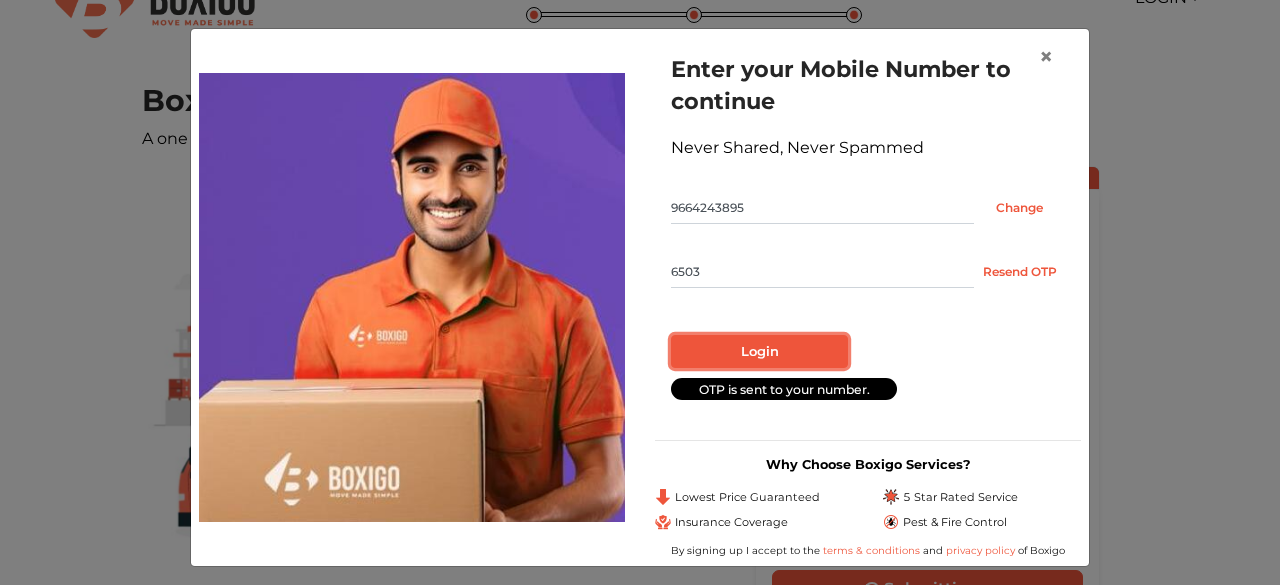click on "Login" at bounding box center [759, 352] 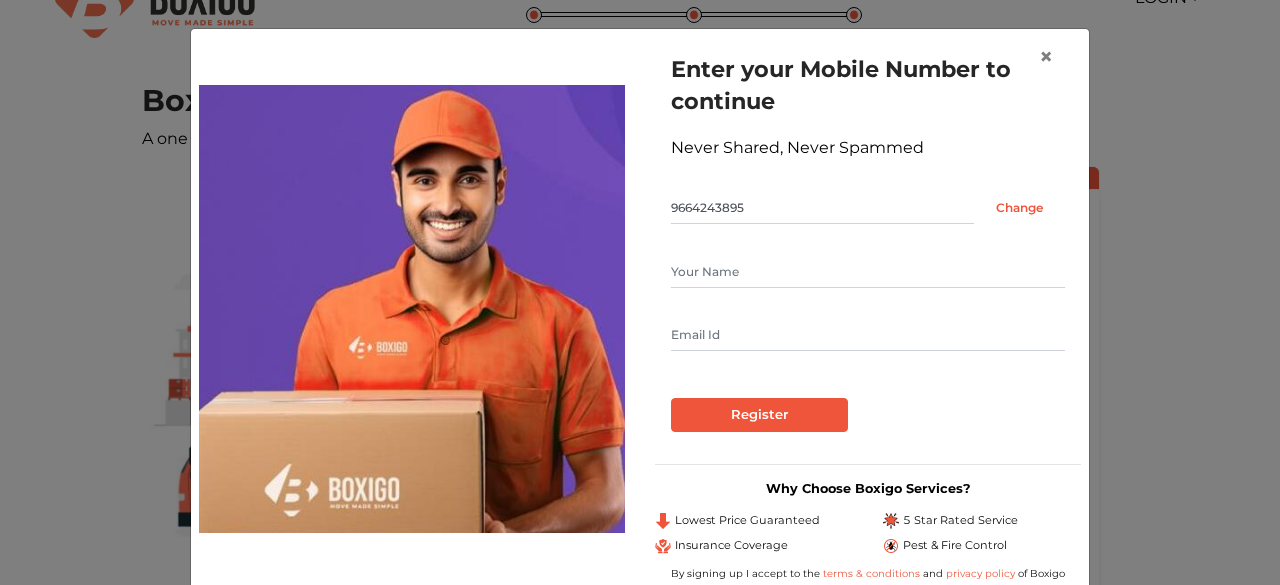 click at bounding box center [868, 272] 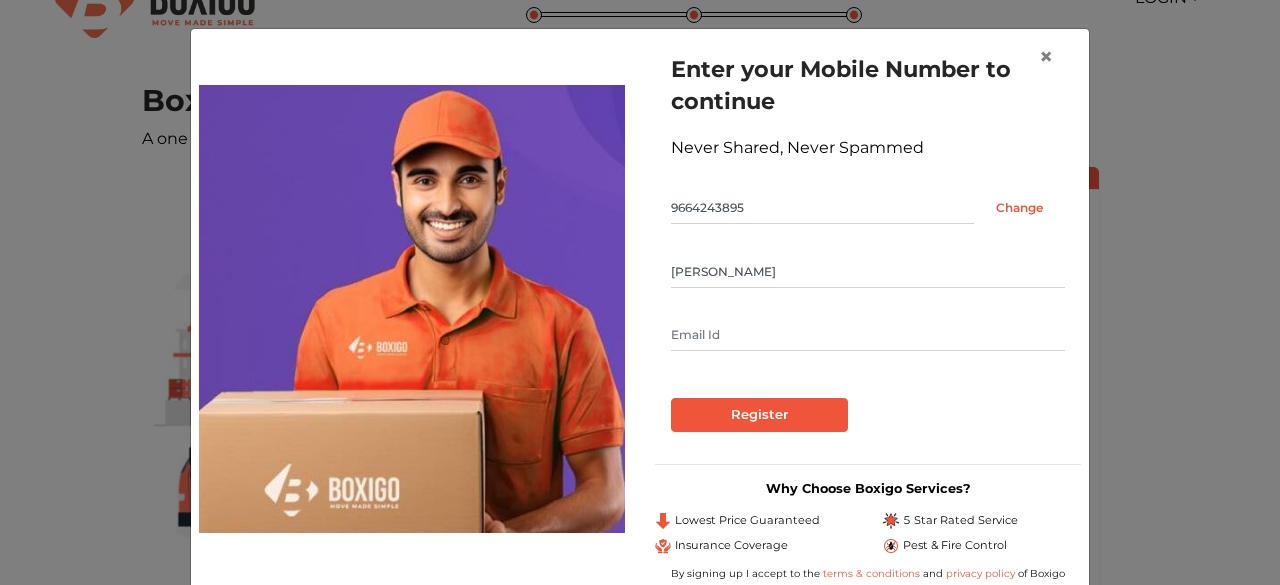 type on "[PERSON_NAME]" 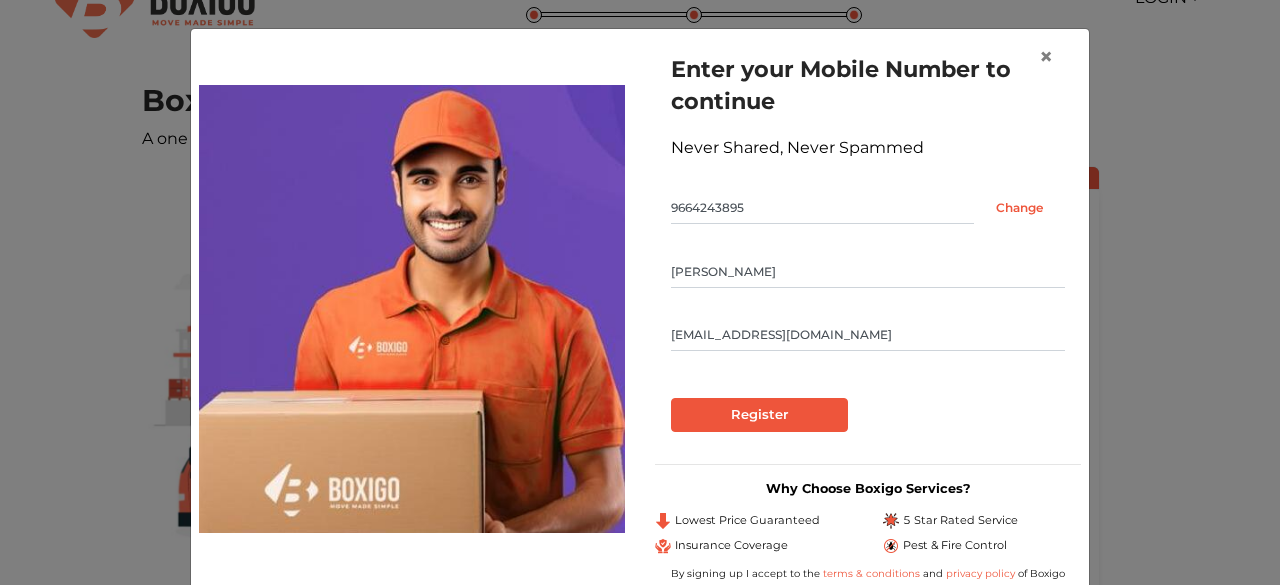 type on "[EMAIL_ADDRESS][DOMAIN_NAME]" 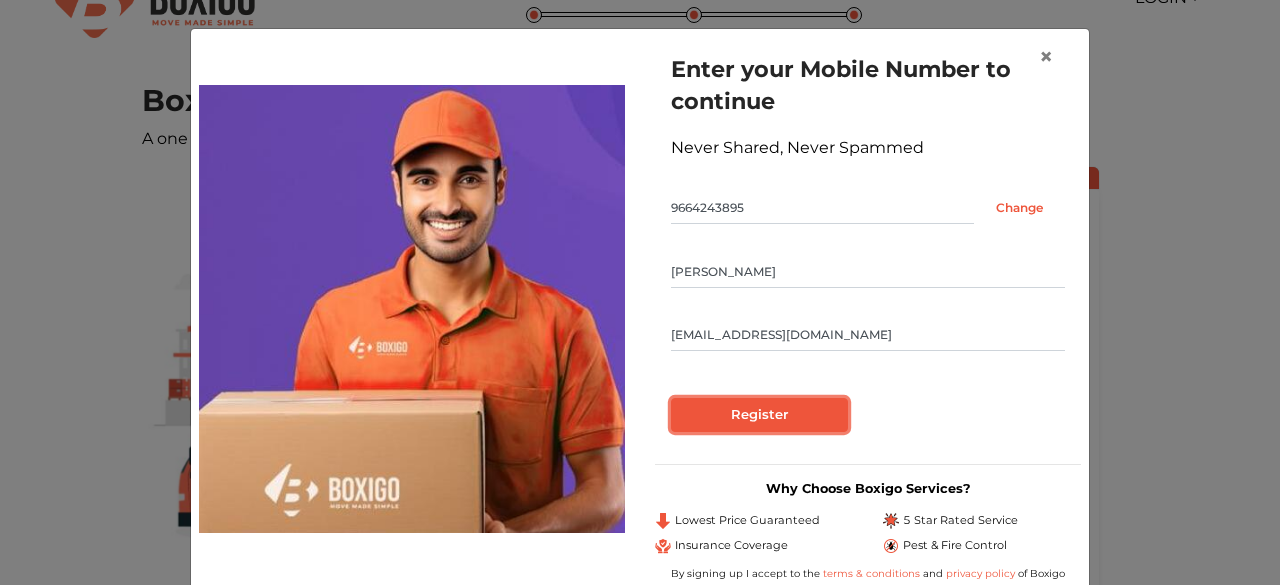 click on "Register" at bounding box center [759, 415] 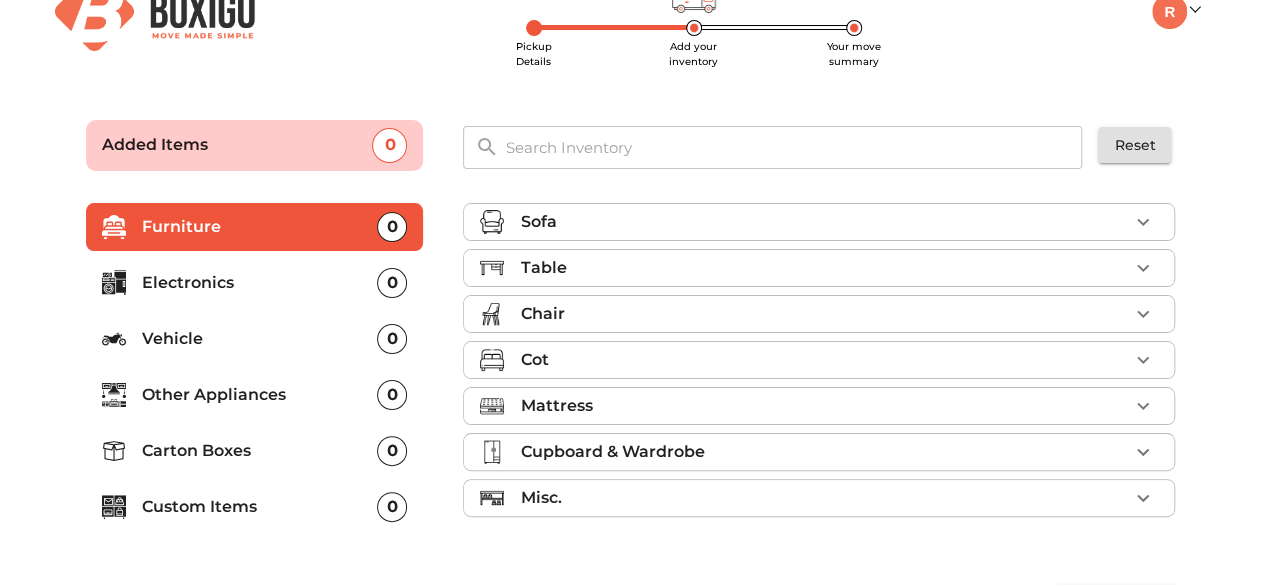 scroll, scrollTop: 96, scrollLeft: 0, axis: vertical 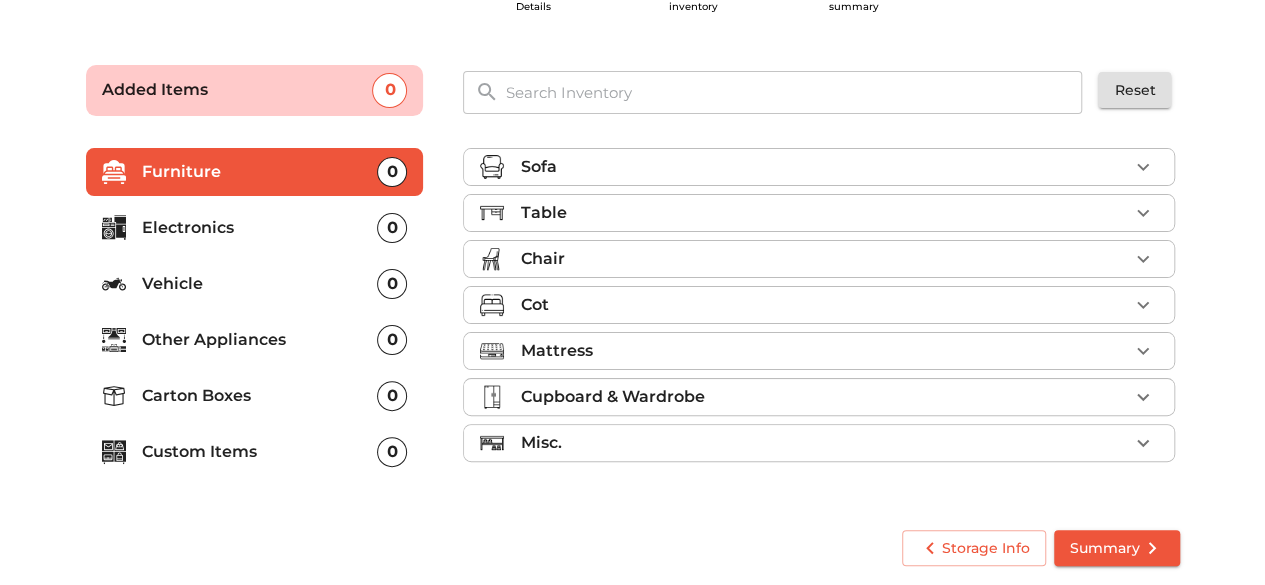 click on "Other Appliances" at bounding box center [260, 340] 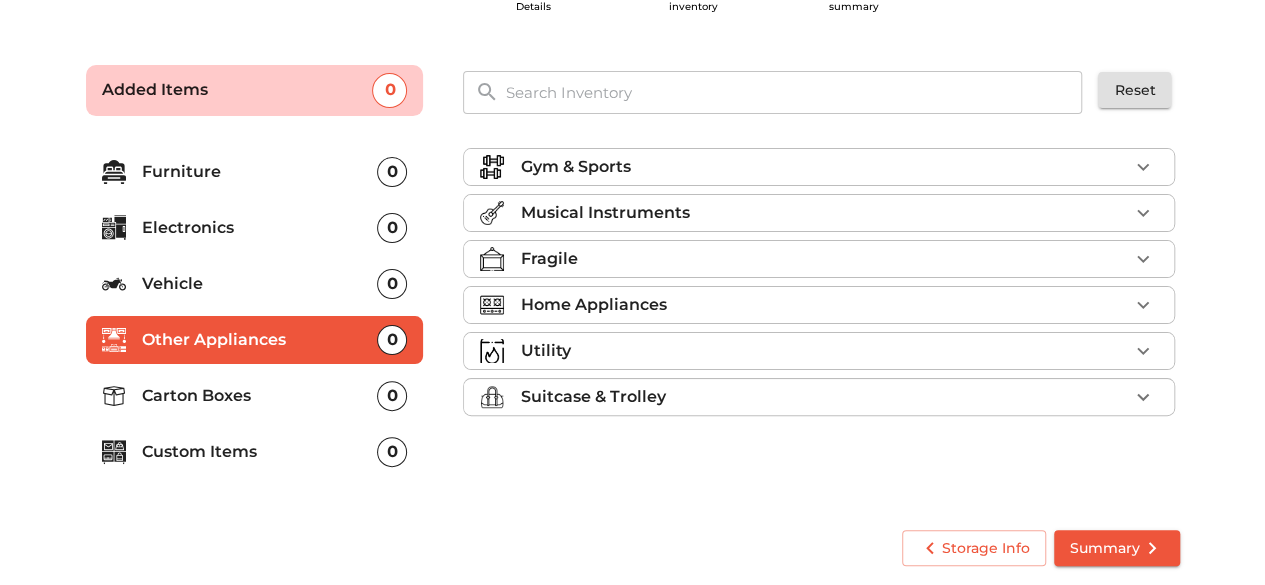 click on "Furniture" at bounding box center (260, 172) 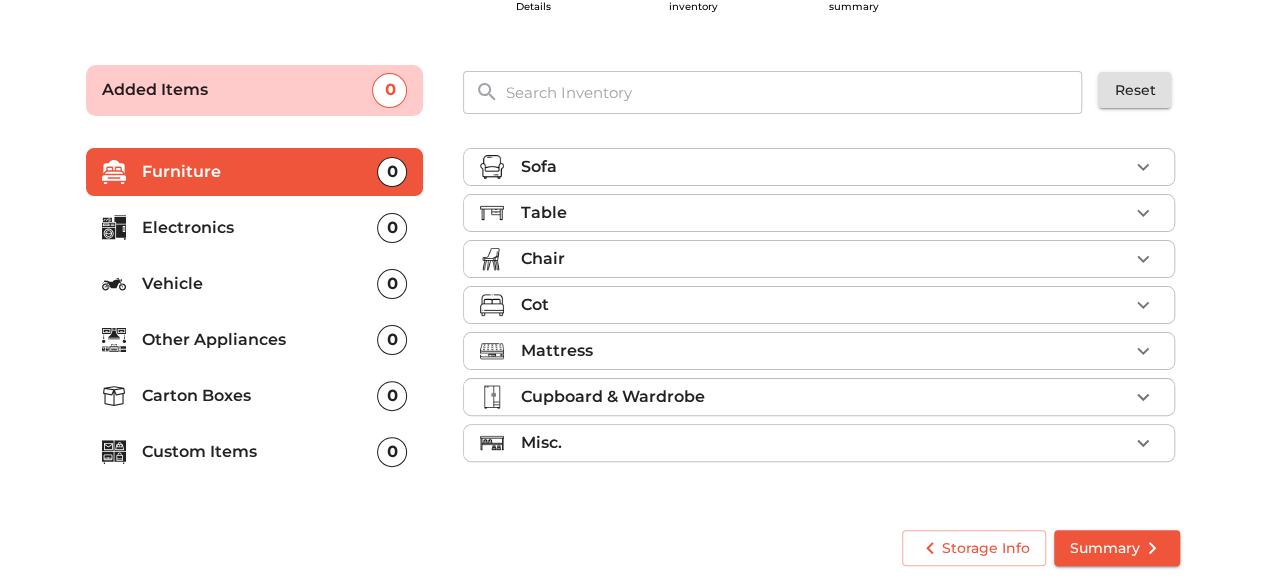 click on "Electronics 0" at bounding box center (255, 228) 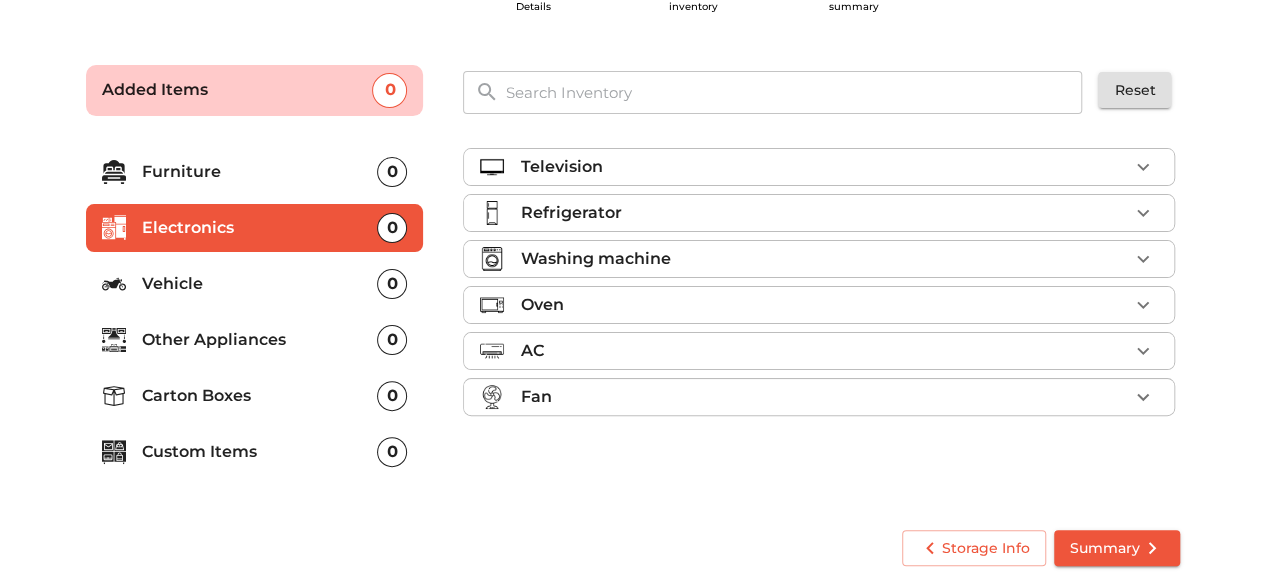 click on "Furniture" at bounding box center (260, 172) 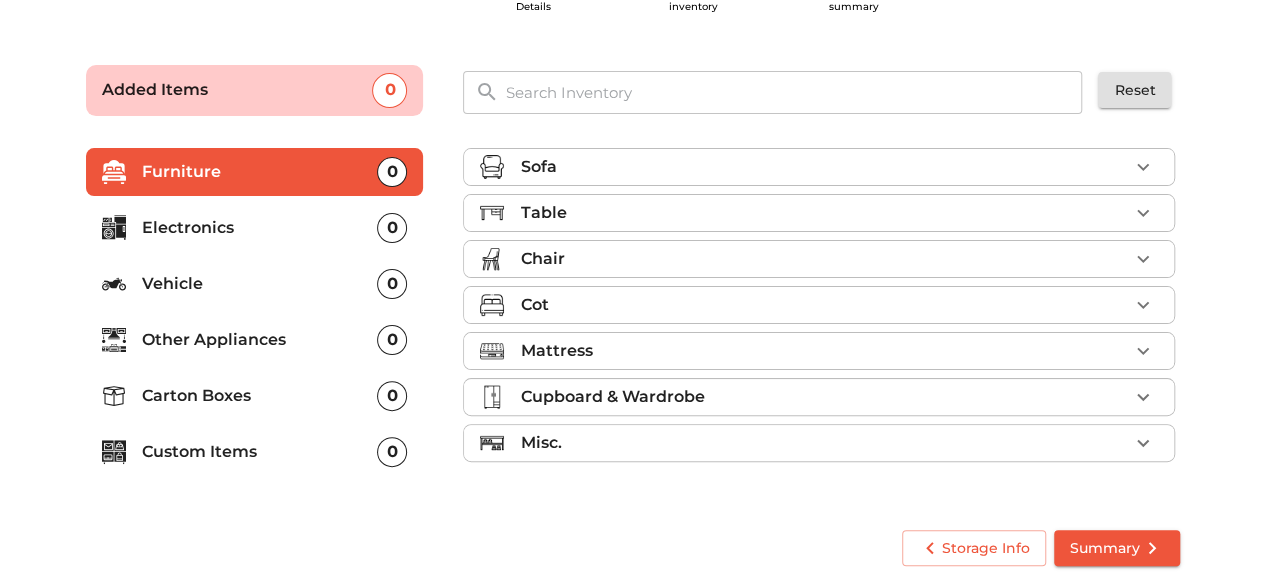click on "Misc." at bounding box center [824, 443] 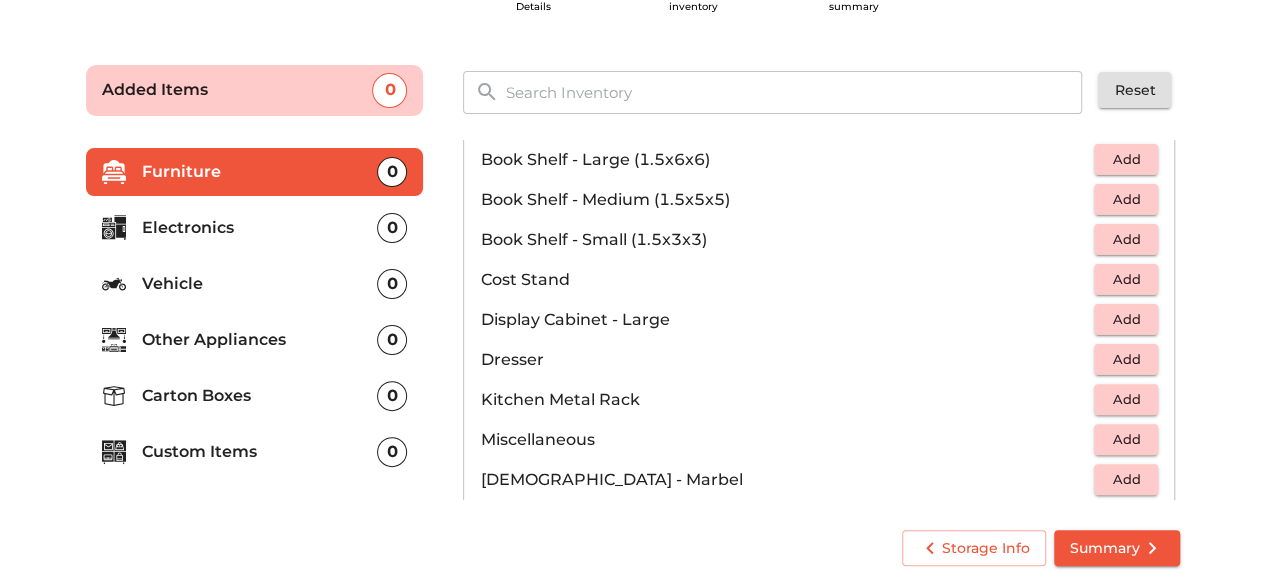 scroll, scrollTop: 700, scrollLeft: 0, axis: vertical 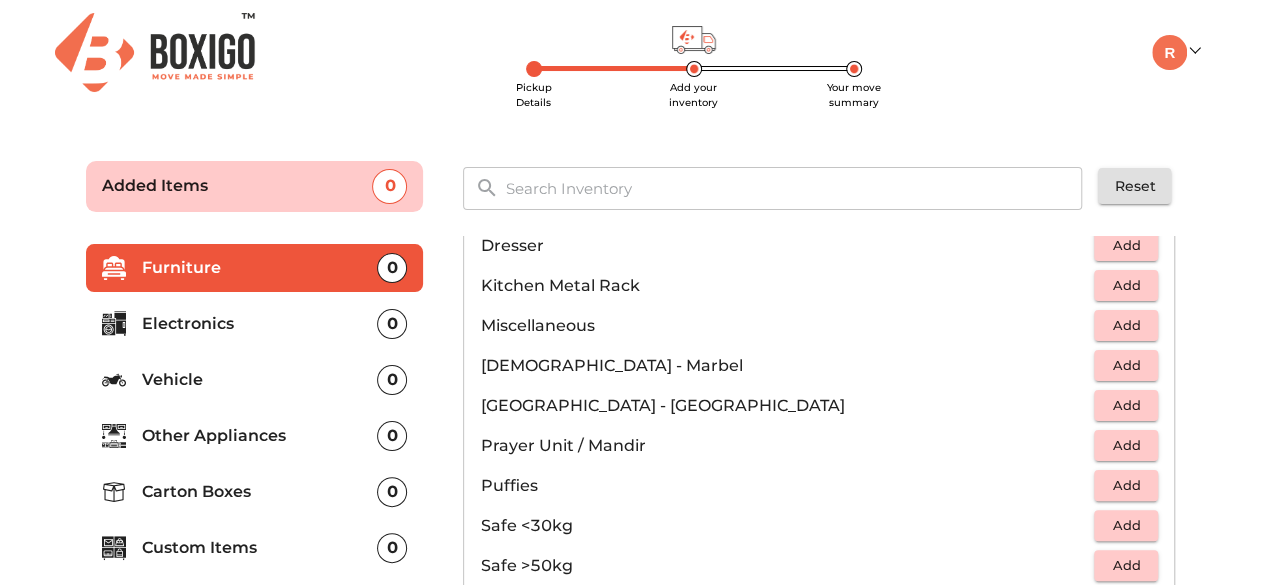 click at bounding box center [794, 188] 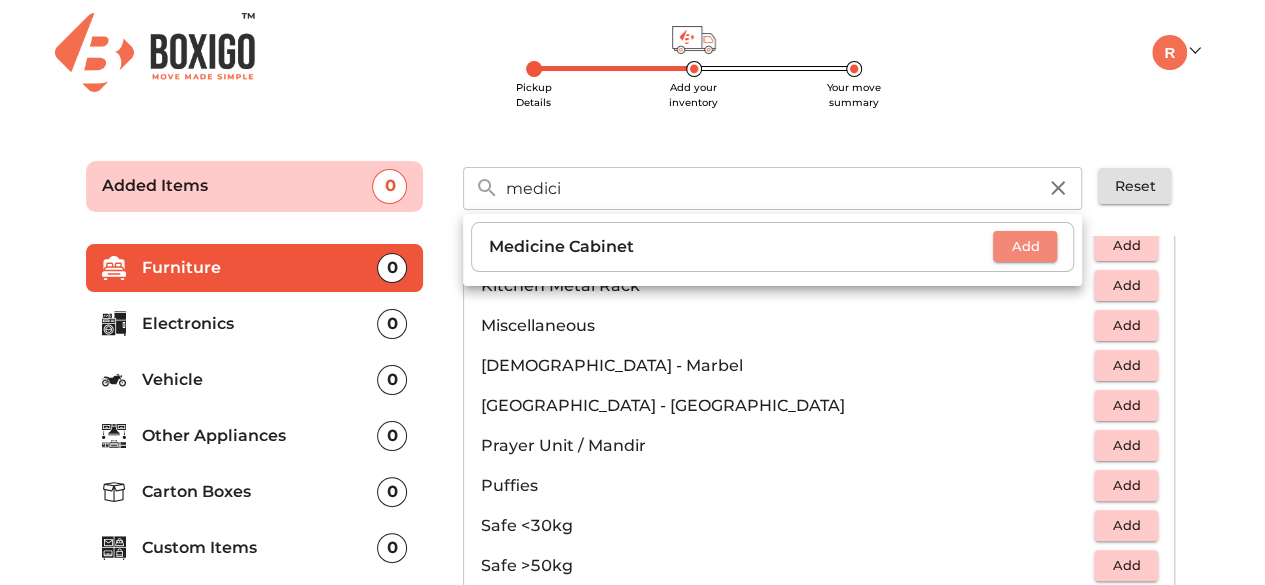 click on "Add" at bounding box center [1025, 246] 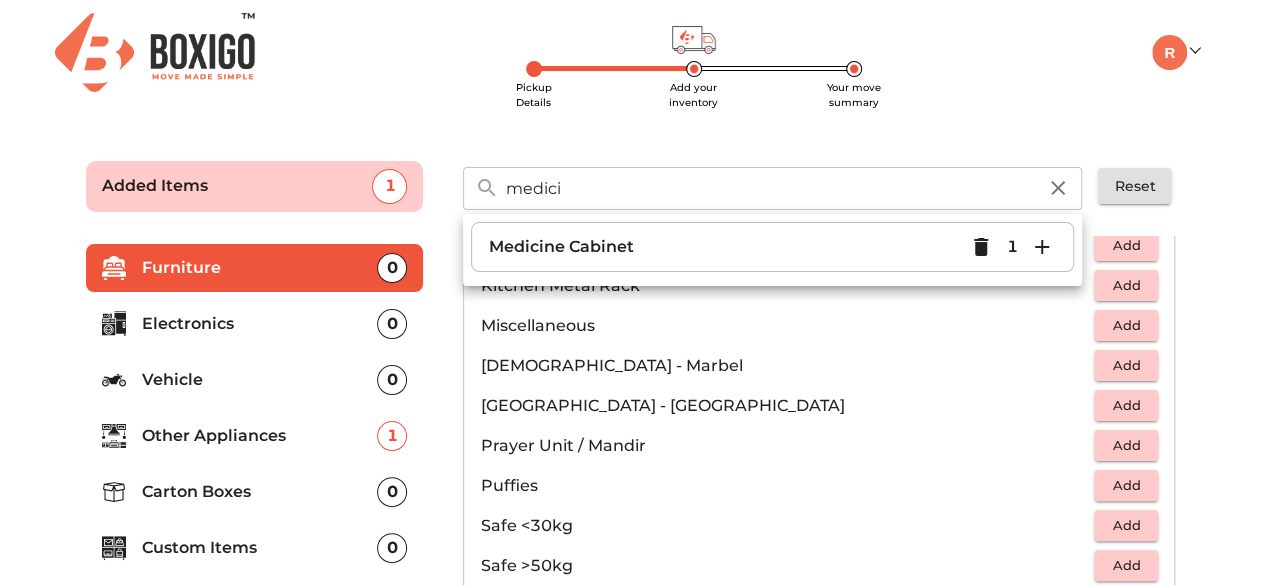 click 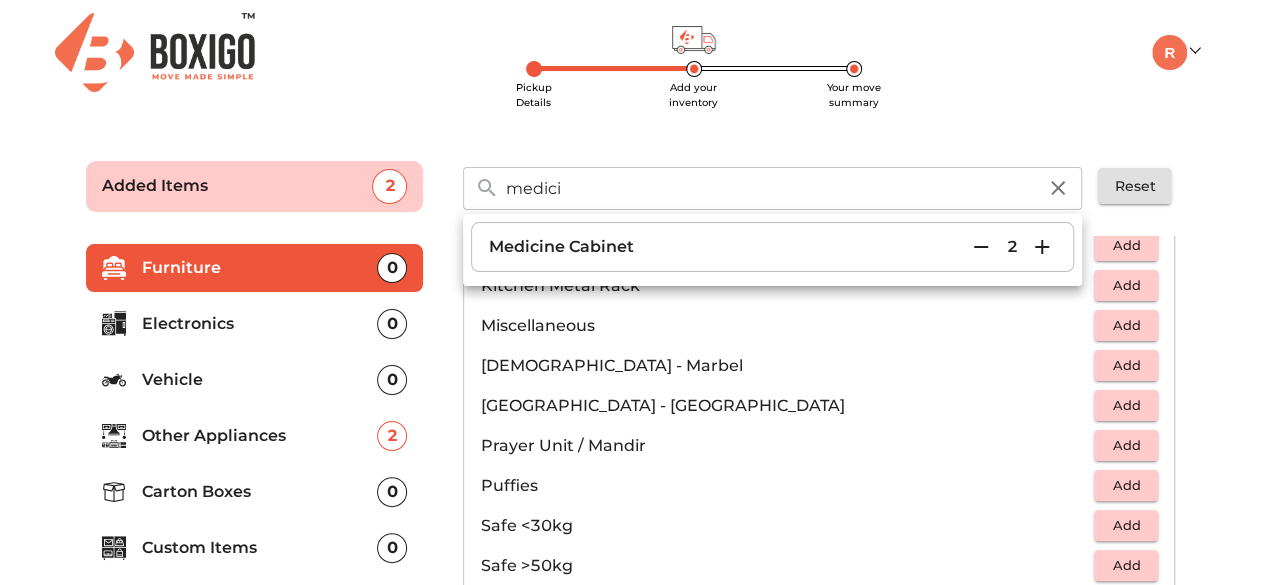 click 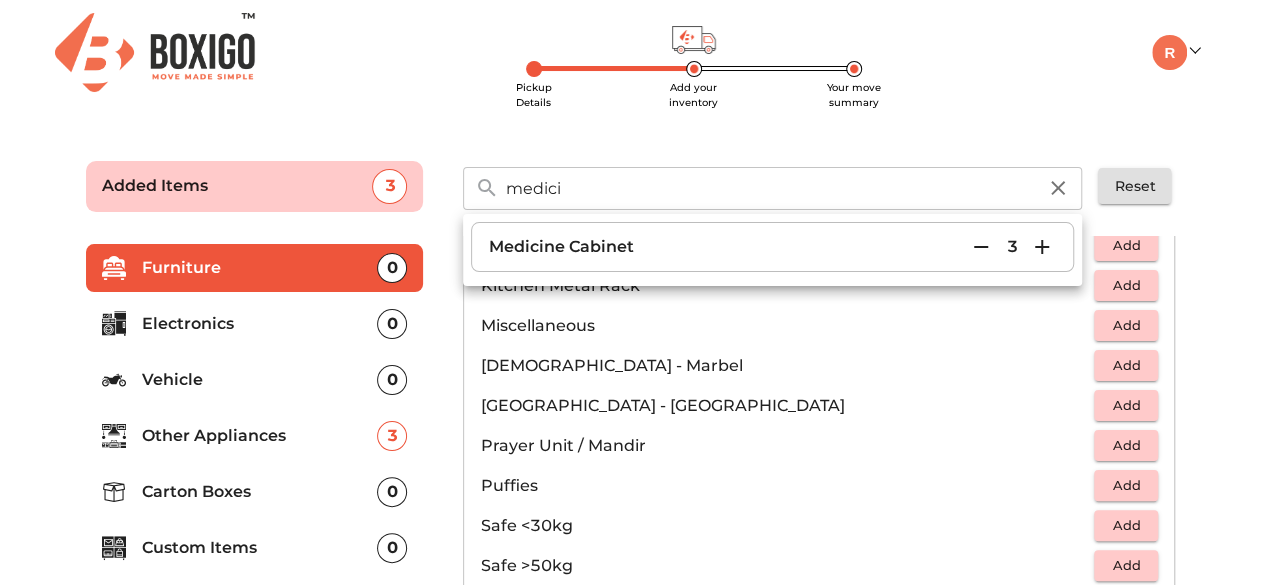 click on "medici ​ Medicine Cabinet 3 Reset" at bounding box center (821, 180) 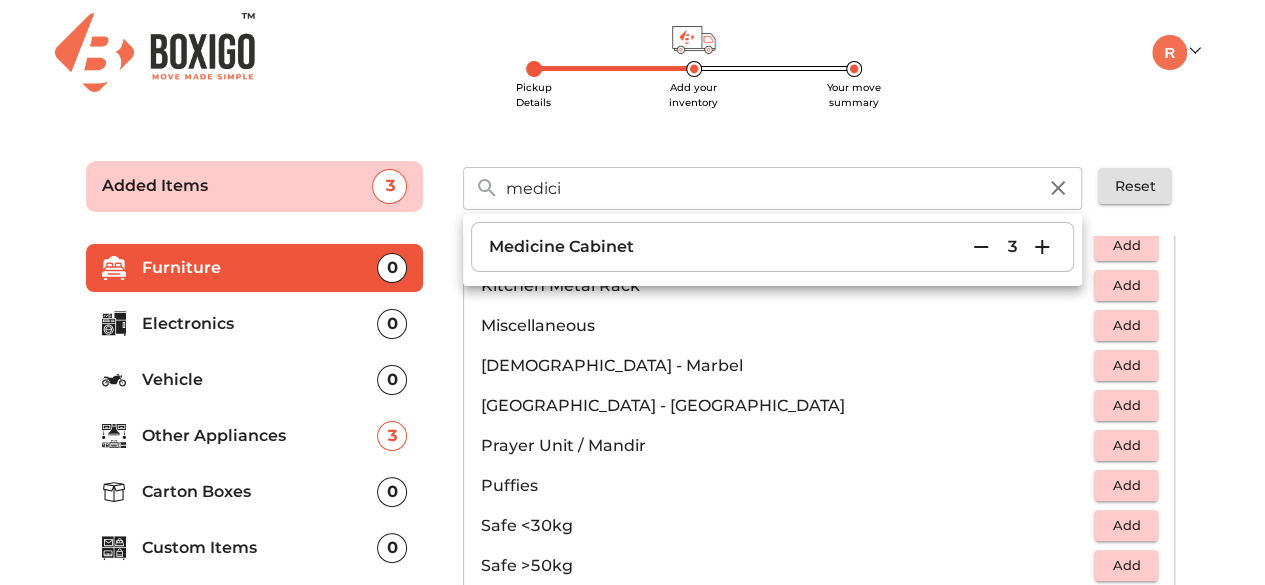click on "medici" at bounding box center [770, 188] 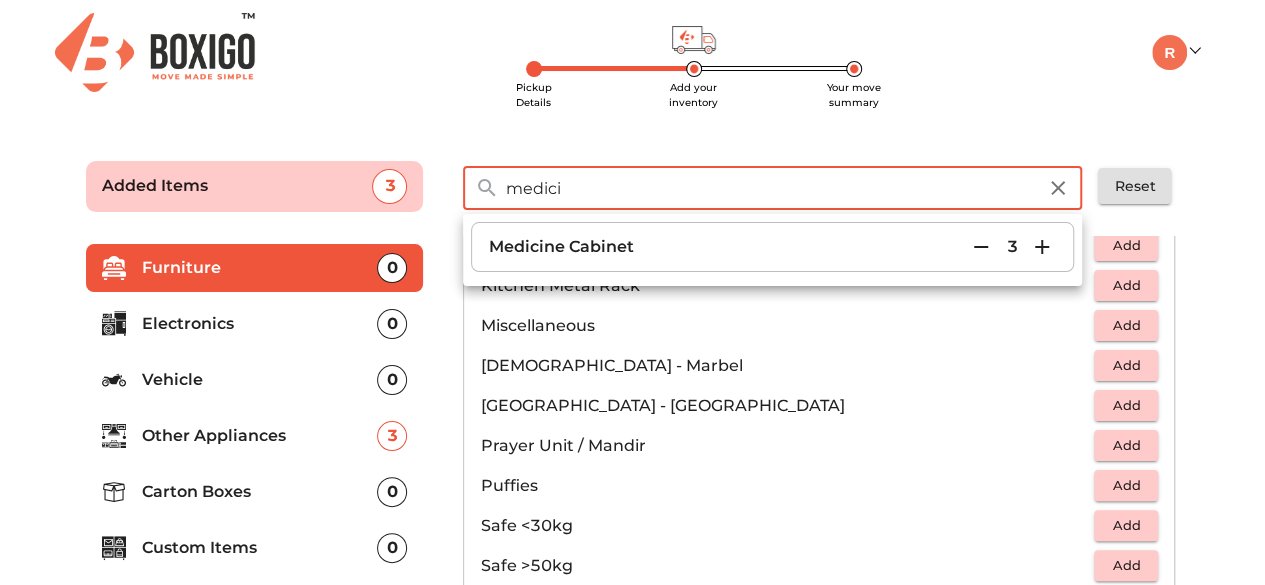 click on "medici" at bounding box center (770, 188) 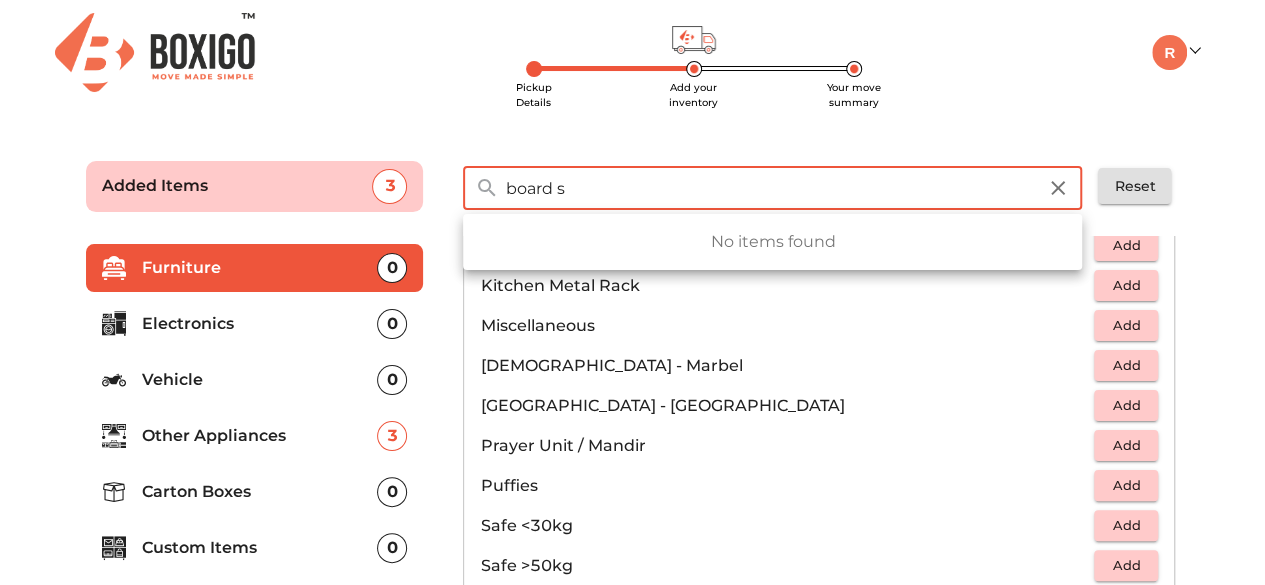 scroll, scrollTop: 0, scrollLeft: 0, axis: both 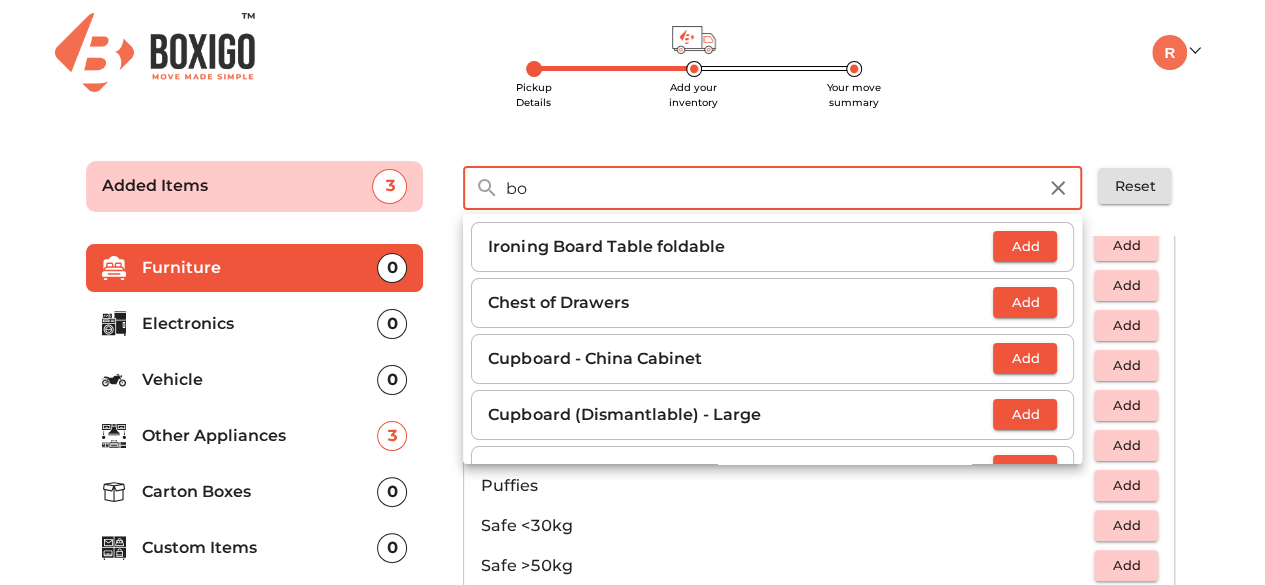 type on "b" 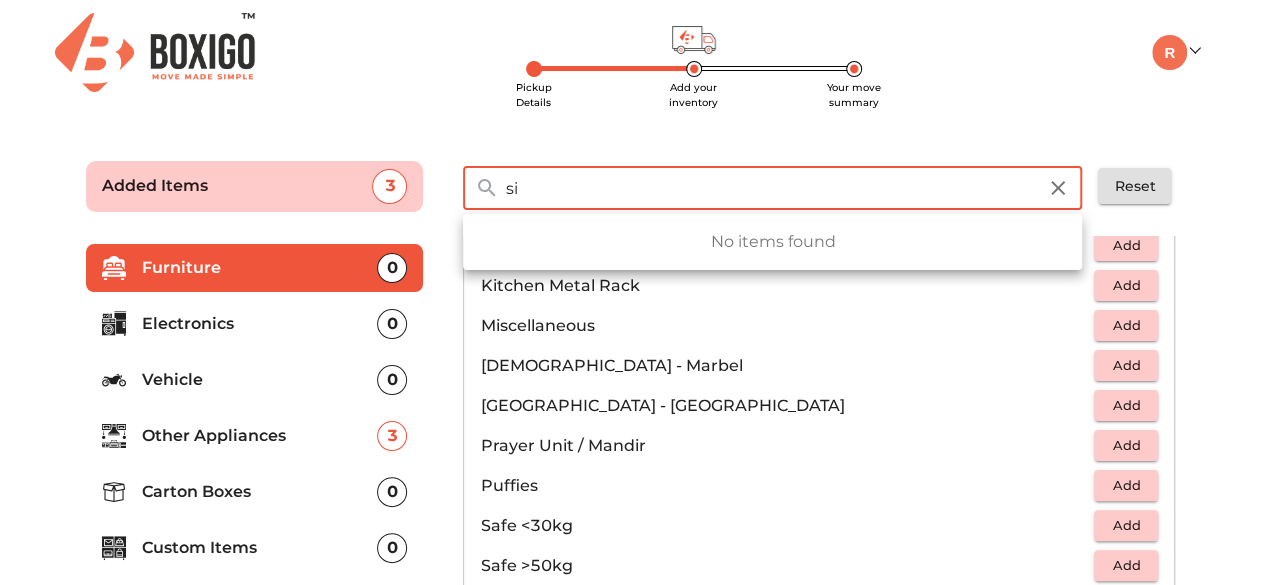 type on "s" 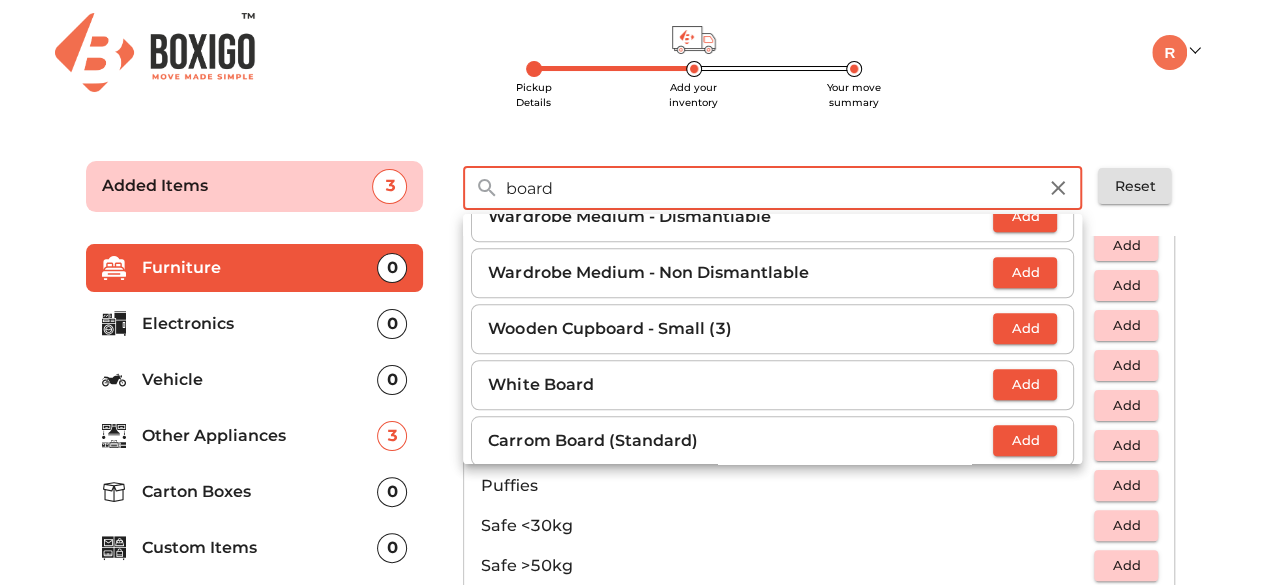 scroll, scrollTop: 828, scrollLeft: 0, axis: vertical 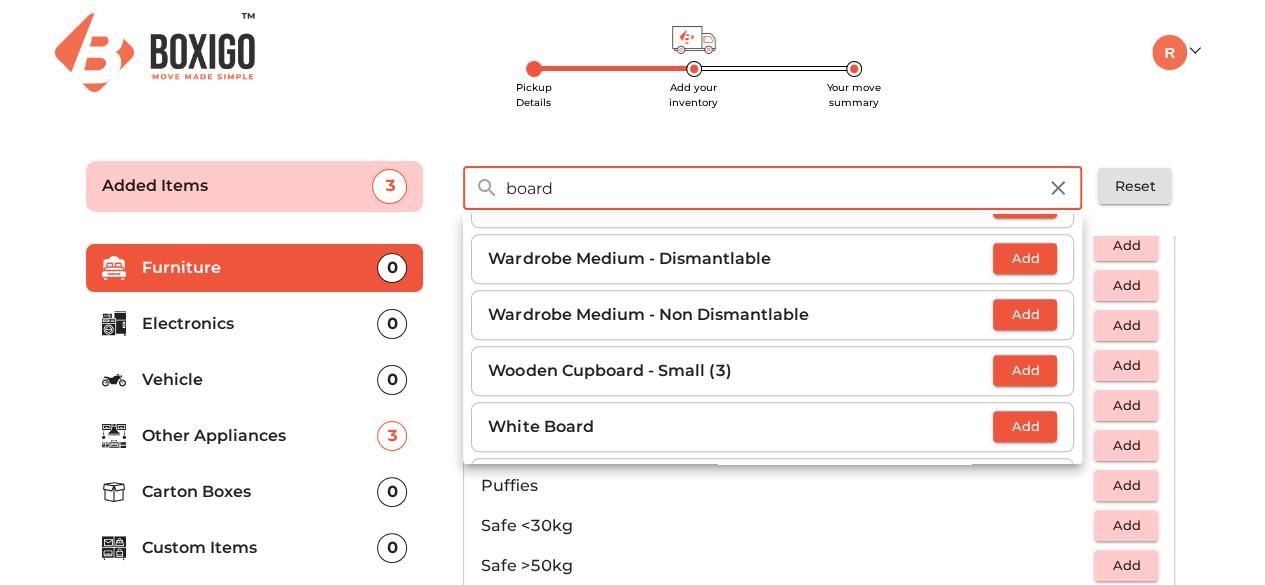 type on "board" 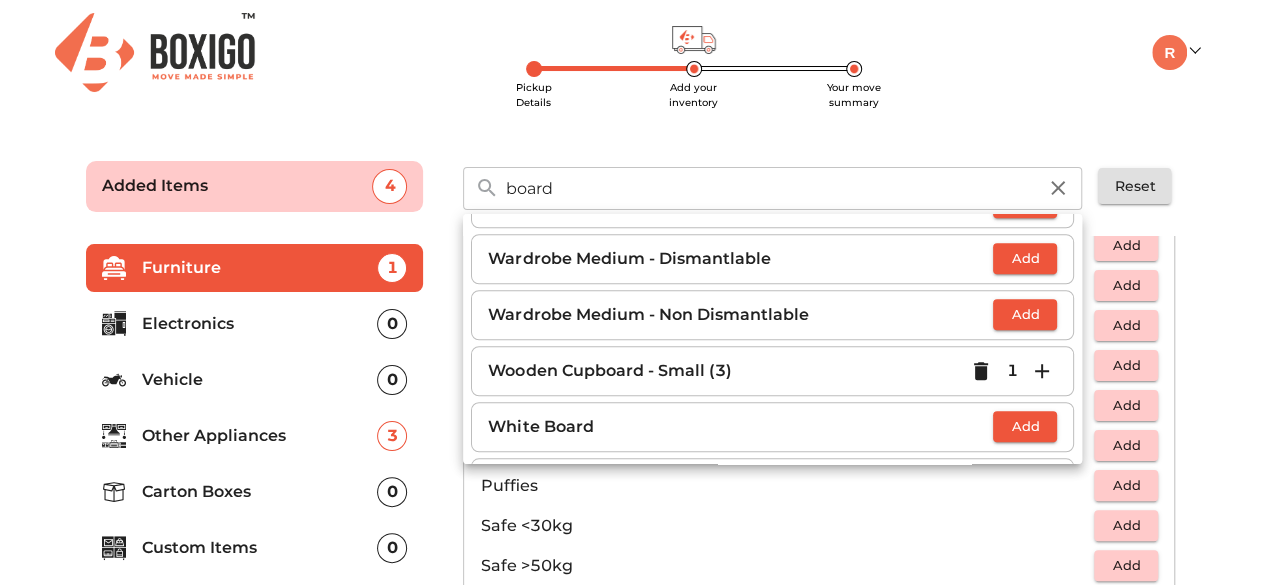 click on "board ​ Ironing Board Table foldable Add Chest of Drawers Add Cupboard - China Cabinet Add Cupboard (Dismantlable) - Large Add Cupboard Iron Trunk Add Double Door Wooden Wardrobe Add Five Door Wardrobe Add Four Door Wardrobe Add Plastic Cupboard Add Single Door Wooden Wardrobe Add Steel Almirah – 2 Door Add Steel Almirah – 3 Door Add Triple Door Wooden Wardrobe Add Wardrobe Large - Dismantlable Add Wardrobe Large - Non Dismantlable Add Wardrobe Medium - Dismantlable Add Wardrobe Medium - Non Dismantlable Add Wooden Cupboard - Small (3) 1 White Board Add Carrom Board (Standard) Add Keyboard Add Reset" at bounding box center (821, 180) 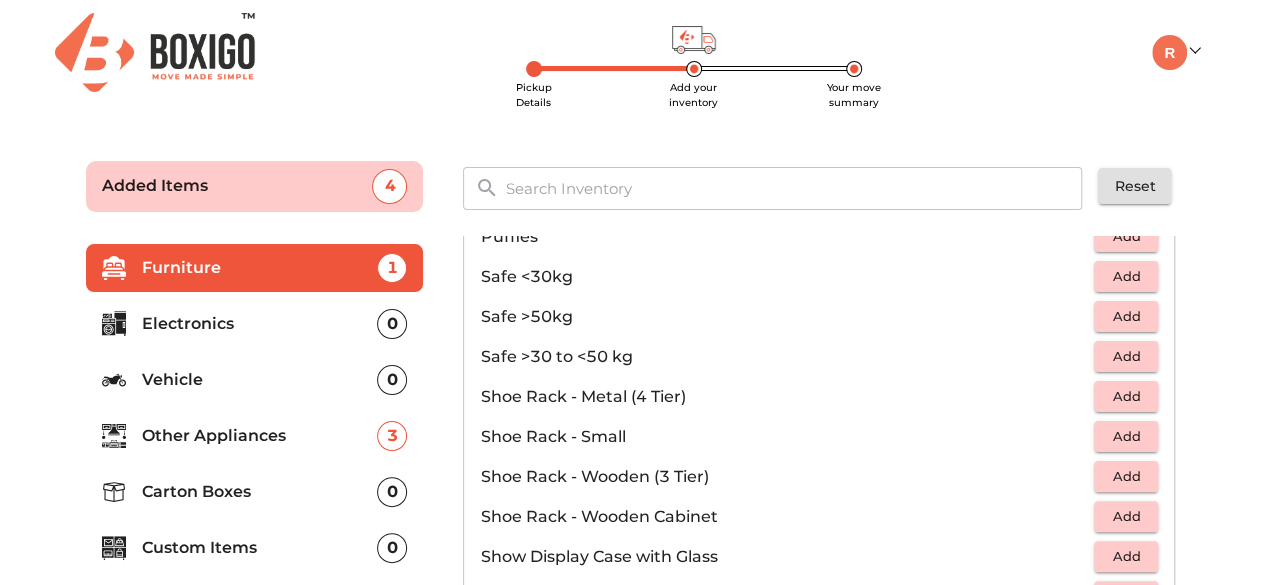 scroll, scrollTop: 1070, scrollLeft: 0, axis: vertical 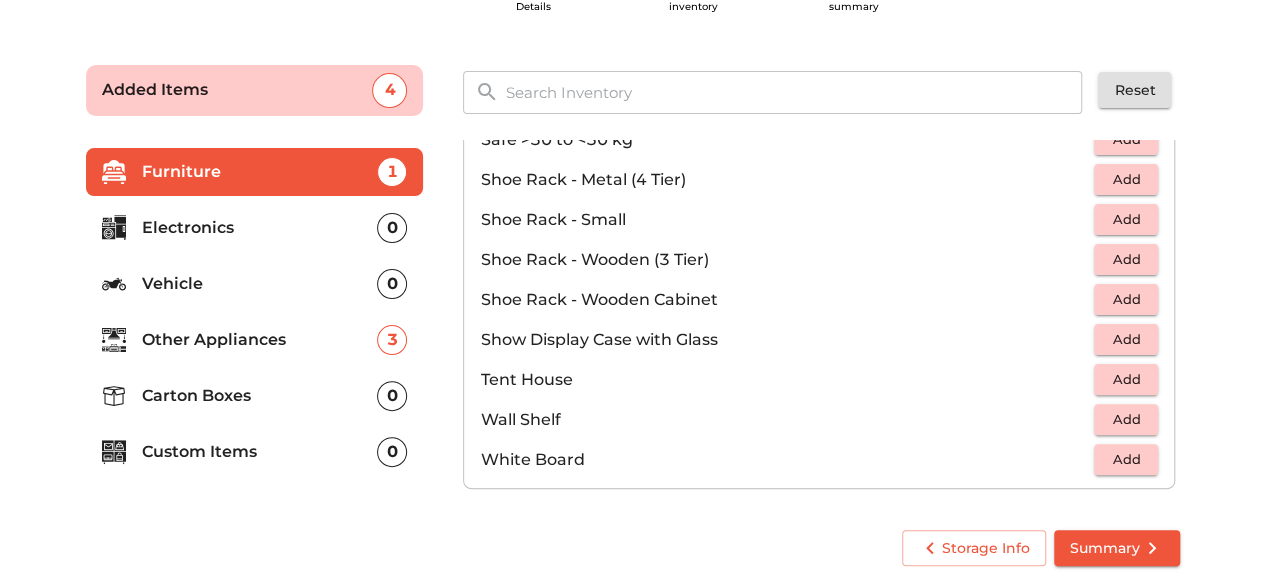 click on "Summary" at bounding box center [1117, 548] 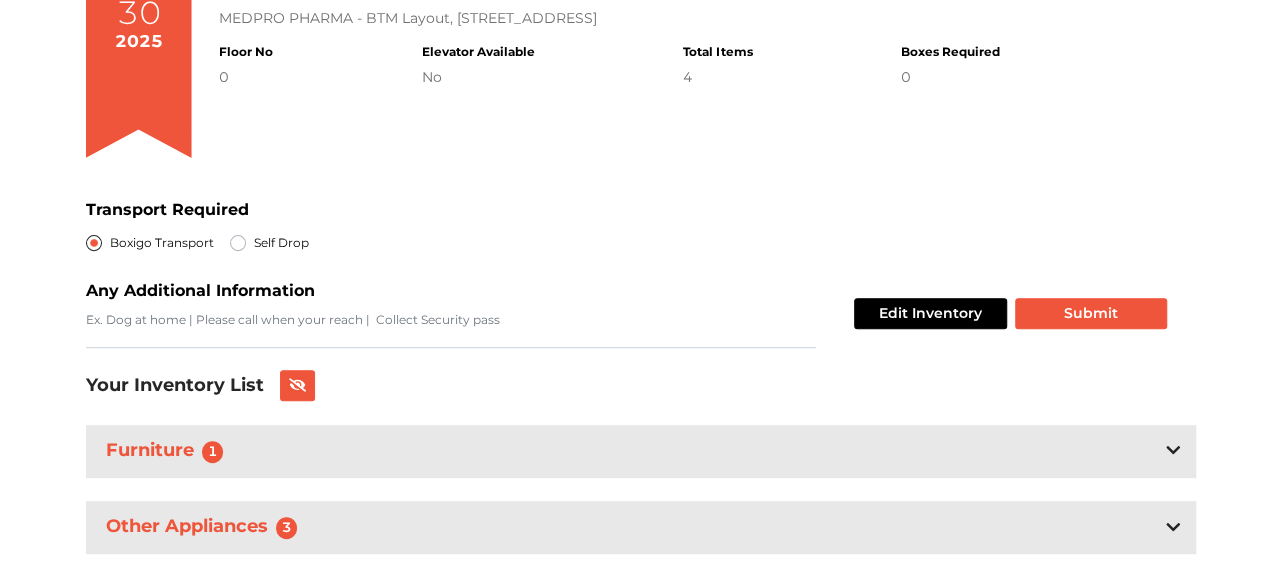 scroll, scrollTop: 266, scrollLeft: 0, axis: vertical 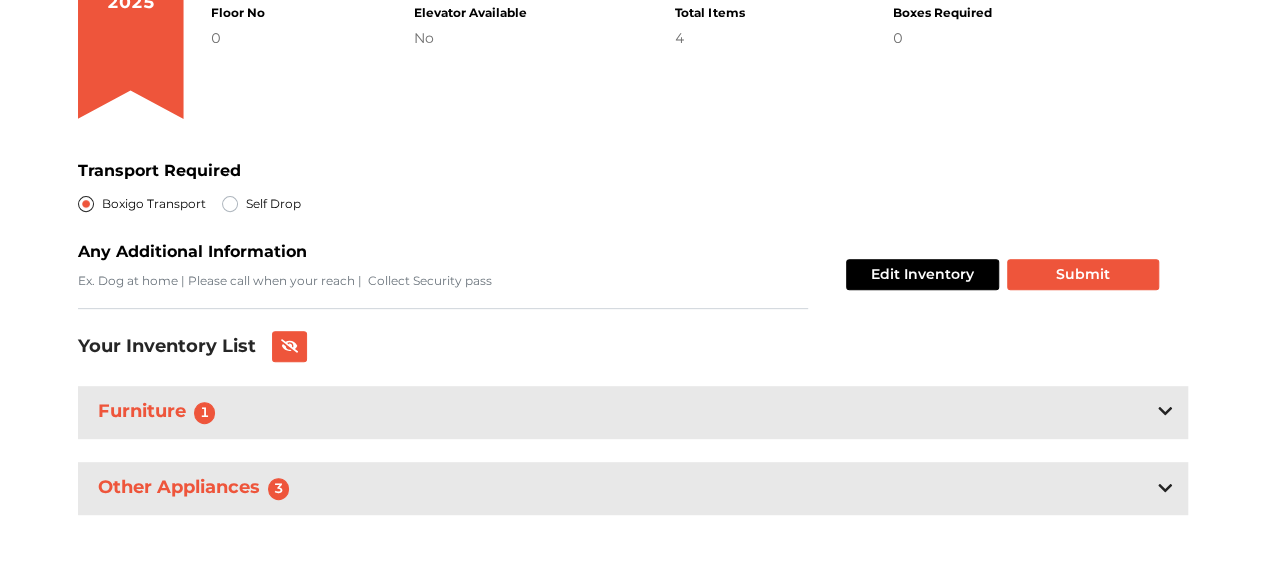 click on "Furniture 1" at bounding box center (633, 412) 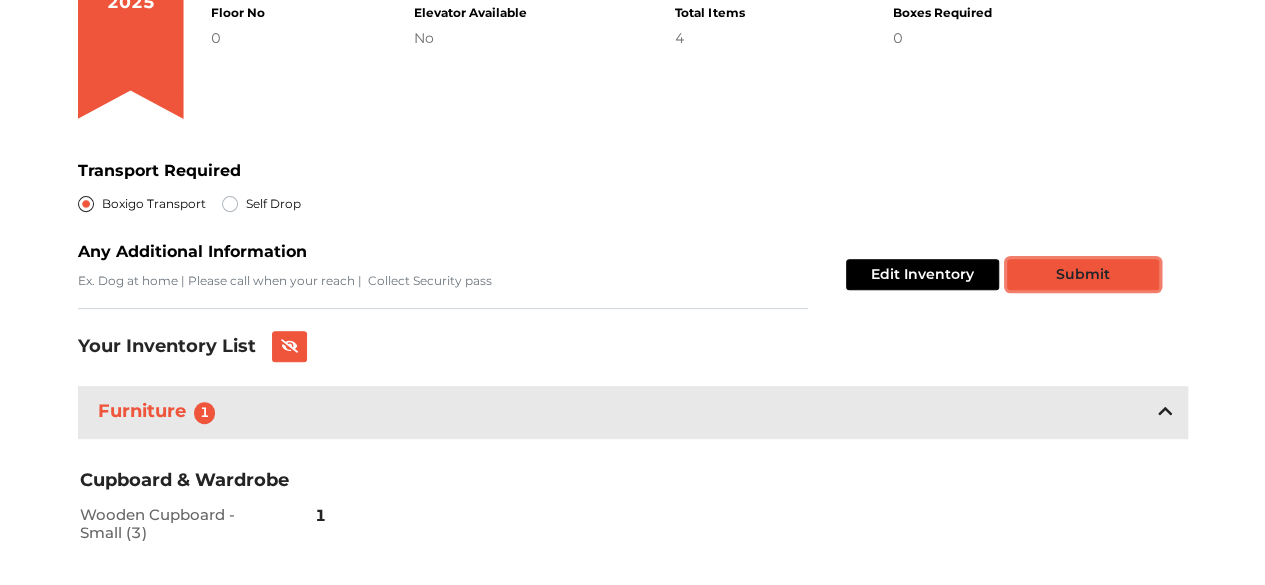 click on "Submit" at bounding box center (1083, 274) 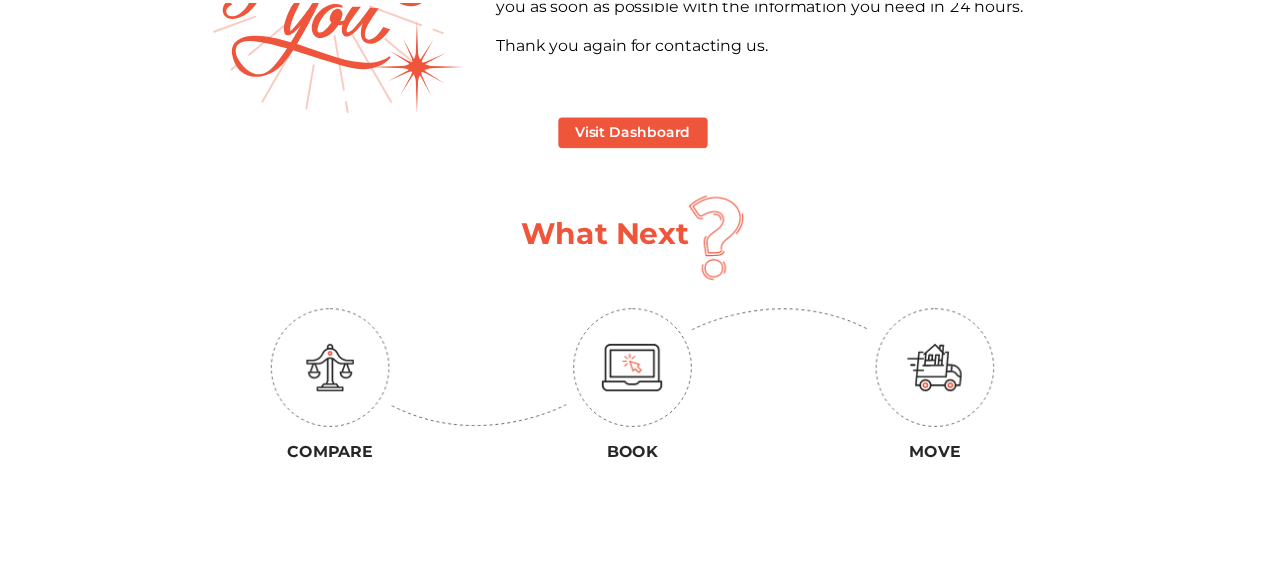 scroll, scrollTop: 0, scrollLeft: 0, axis: both 